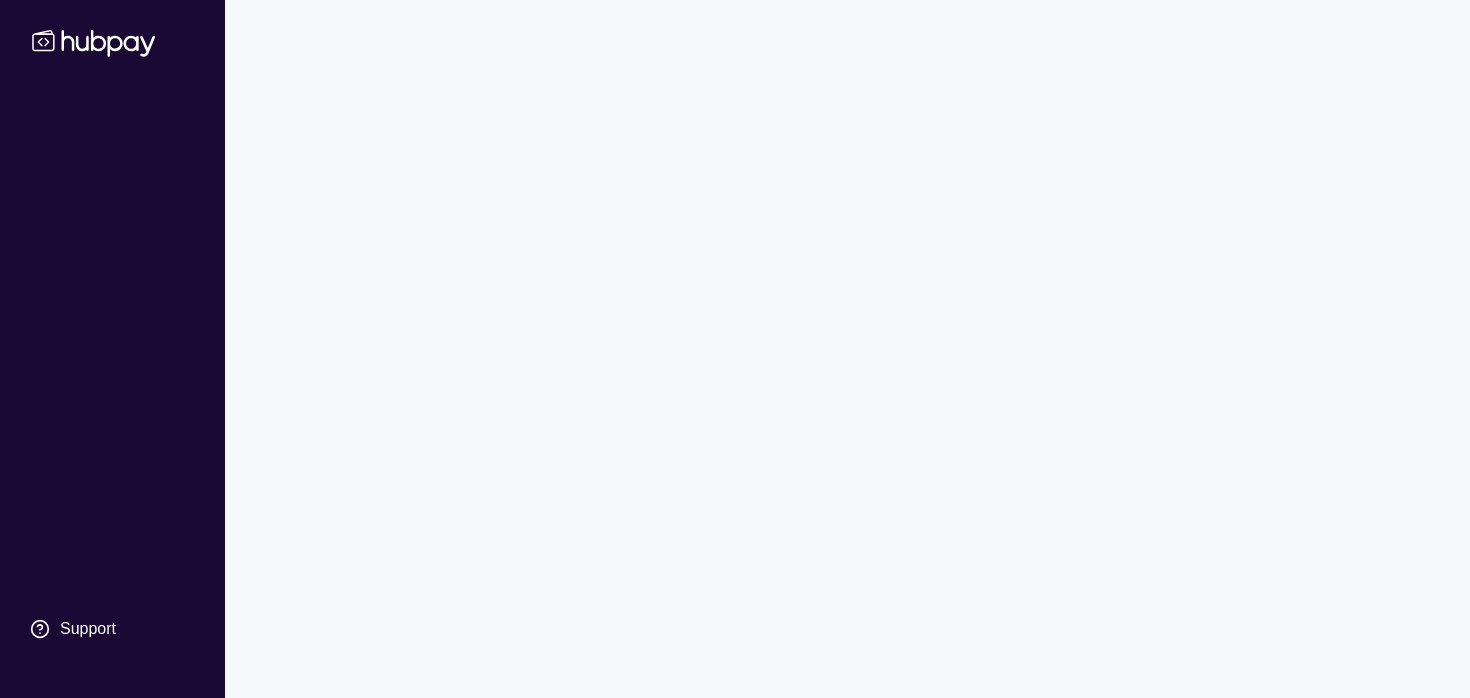 scroll, scrollTop: 0, scrollLeft: 0, axis: both 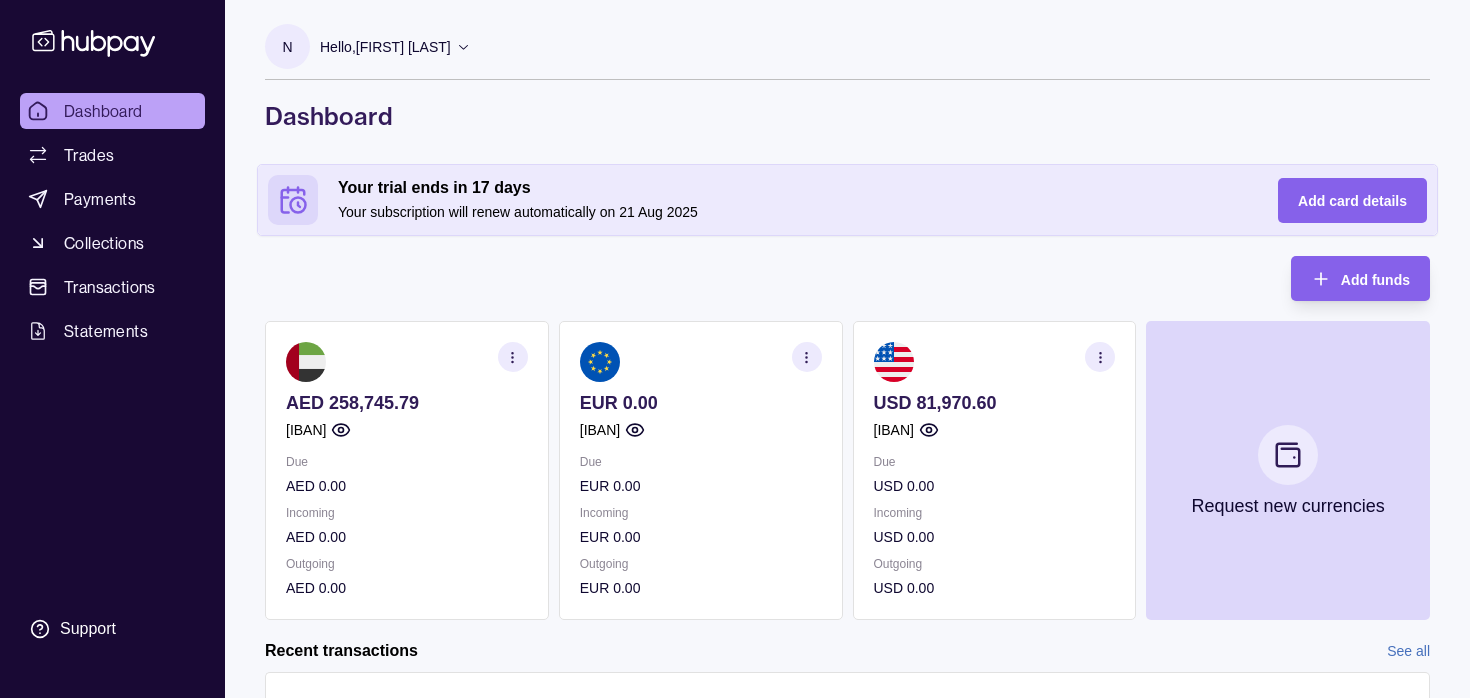 click 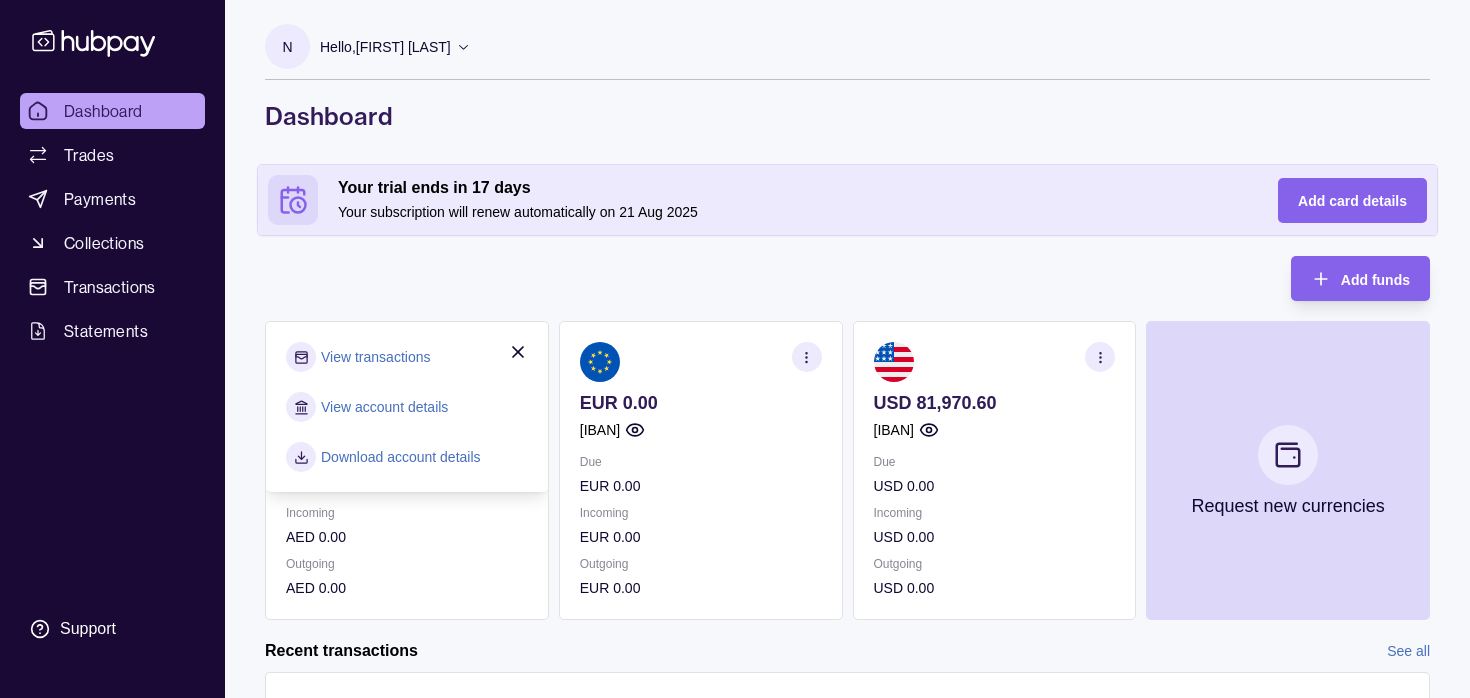 click on "View account details" at bounding box center (384, 407) 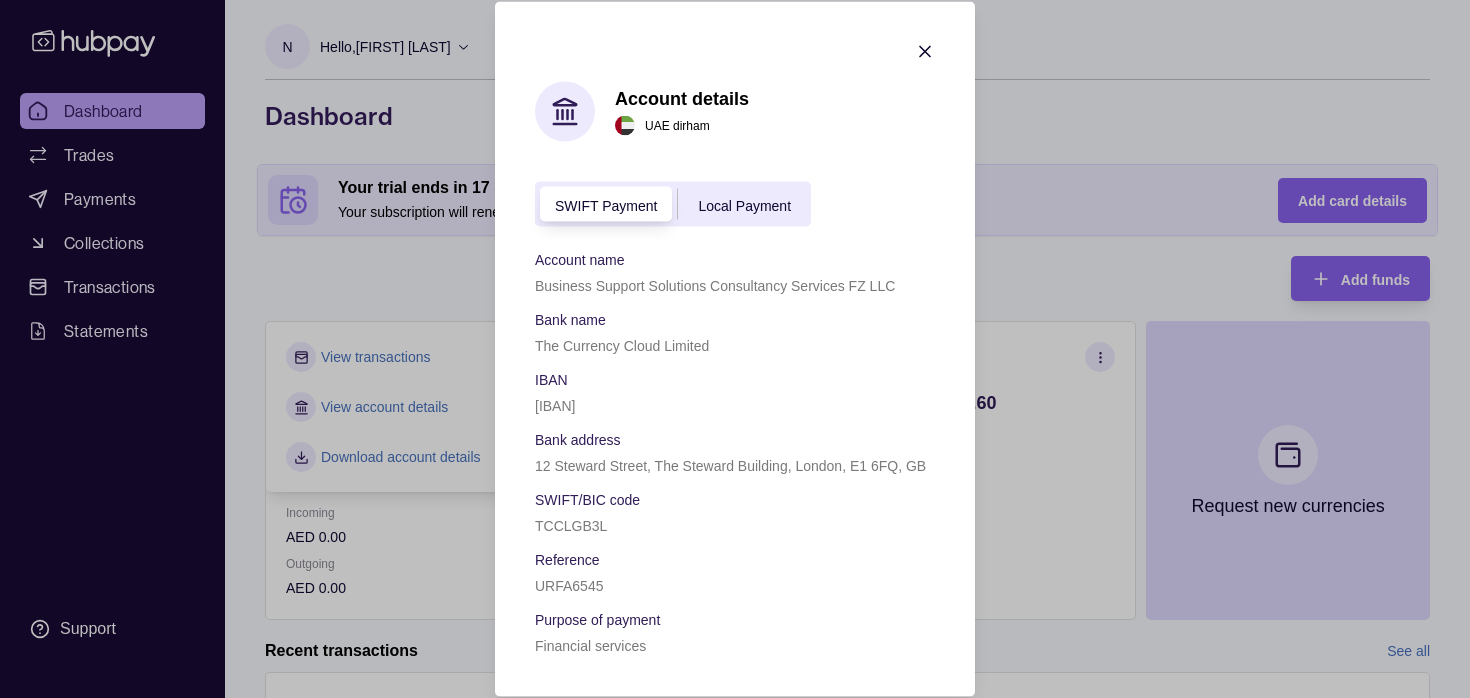 click on "[IBAN]" at bounding box center (555, 406) 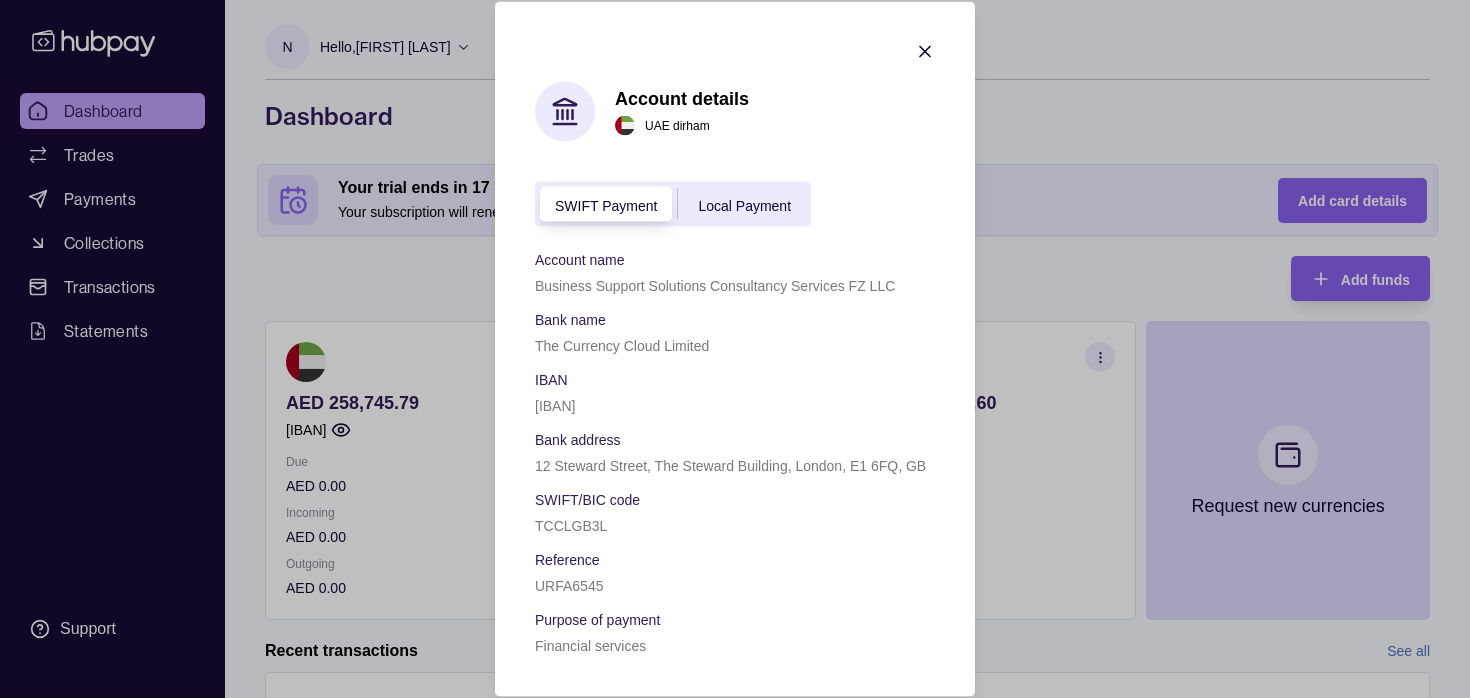 click on "[IBAN]" at bounding box center [555, 406] 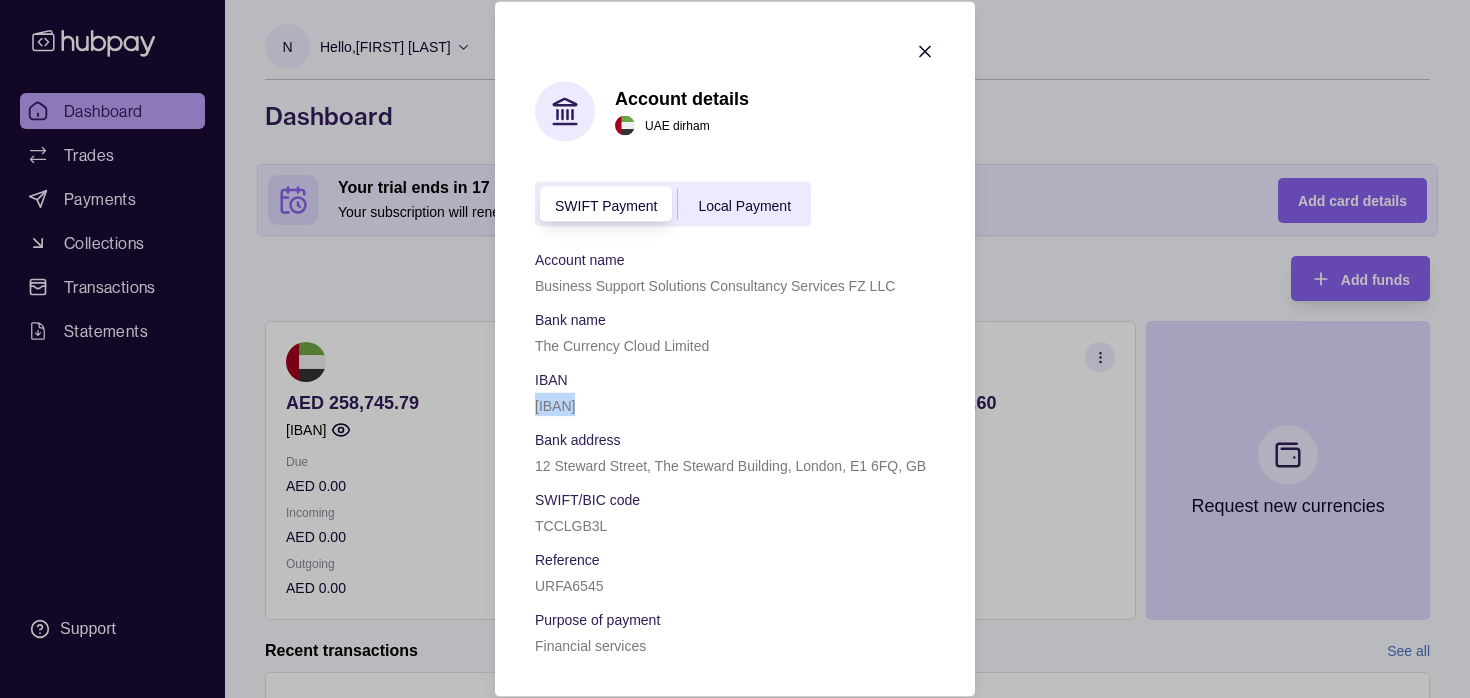 copy on "[IBAN]" 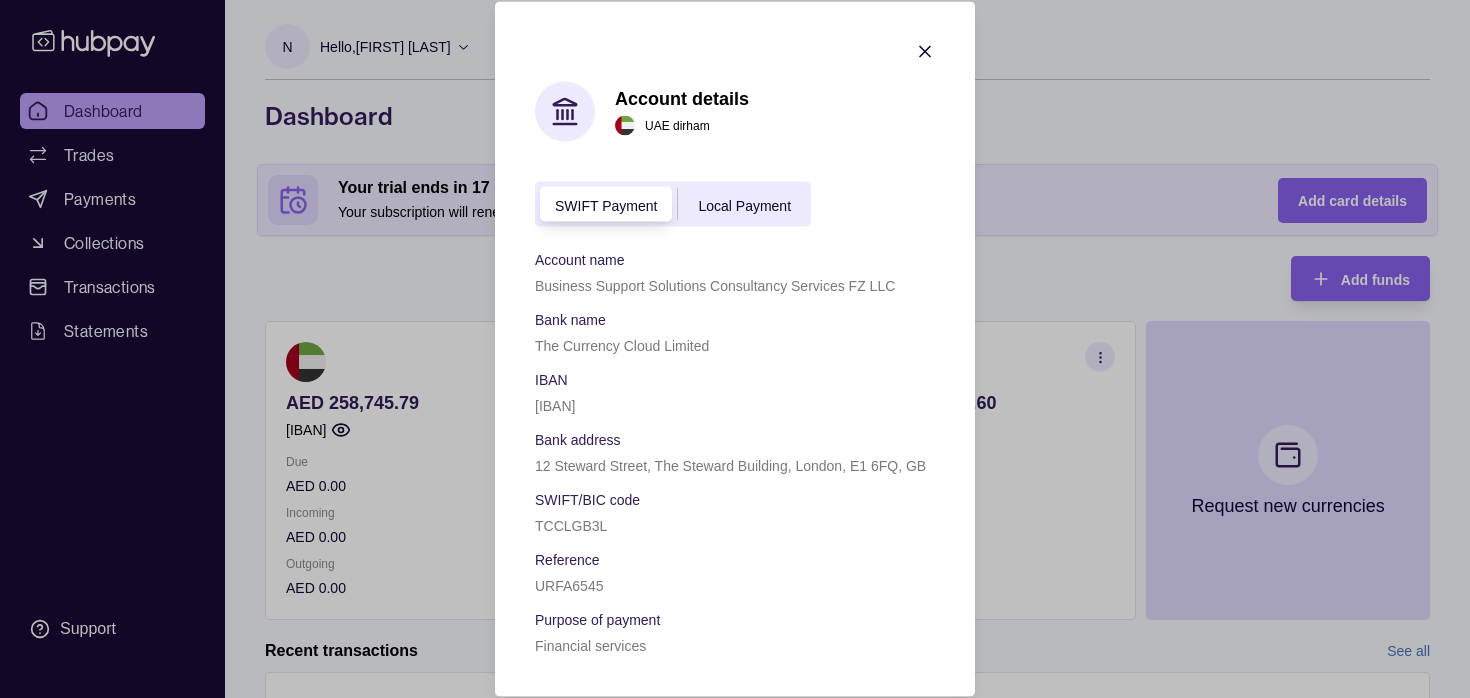 click on "The Currency Cloud Limited" at bounding box center (735, 345) 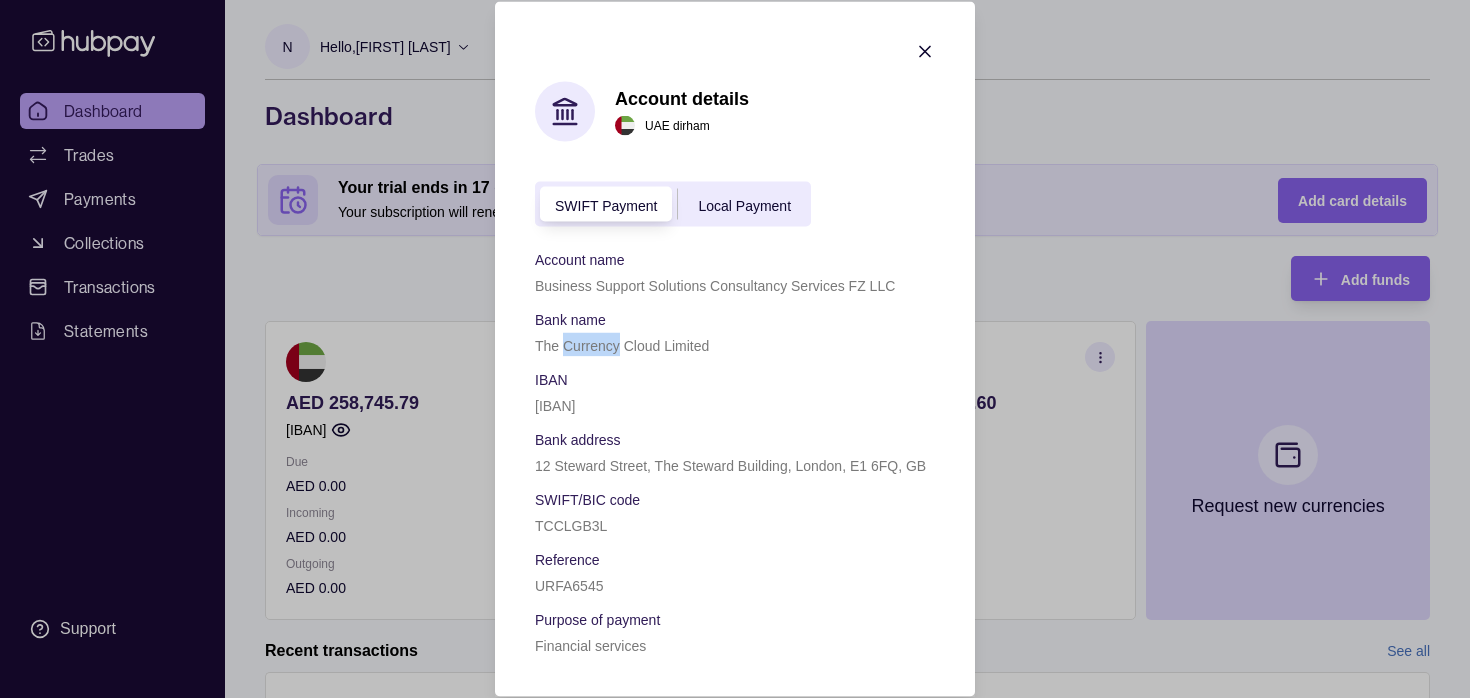 click on "The Currency Cloud Limited" at bounding box center [622, 346] 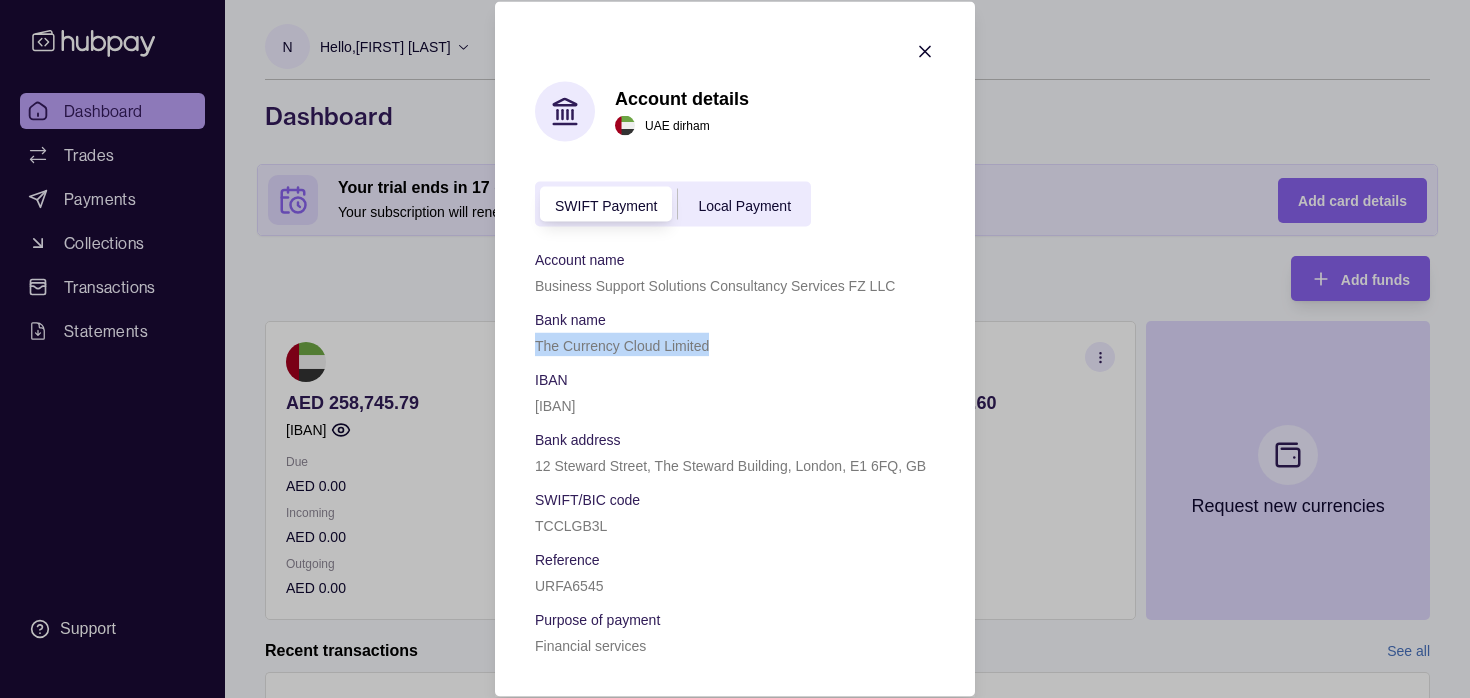 copy on "The Currency Cloud Limited" 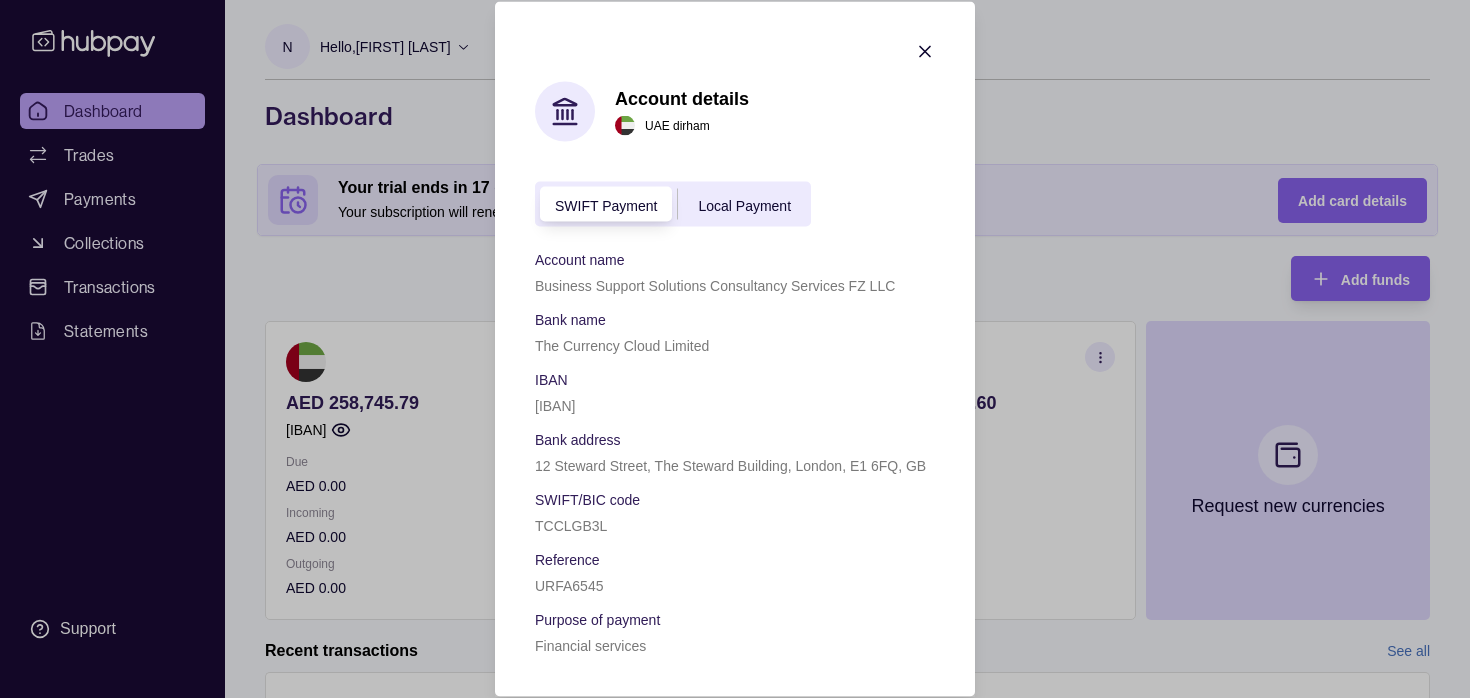 click on "[IBAN]" at bounding box center [555, 406] 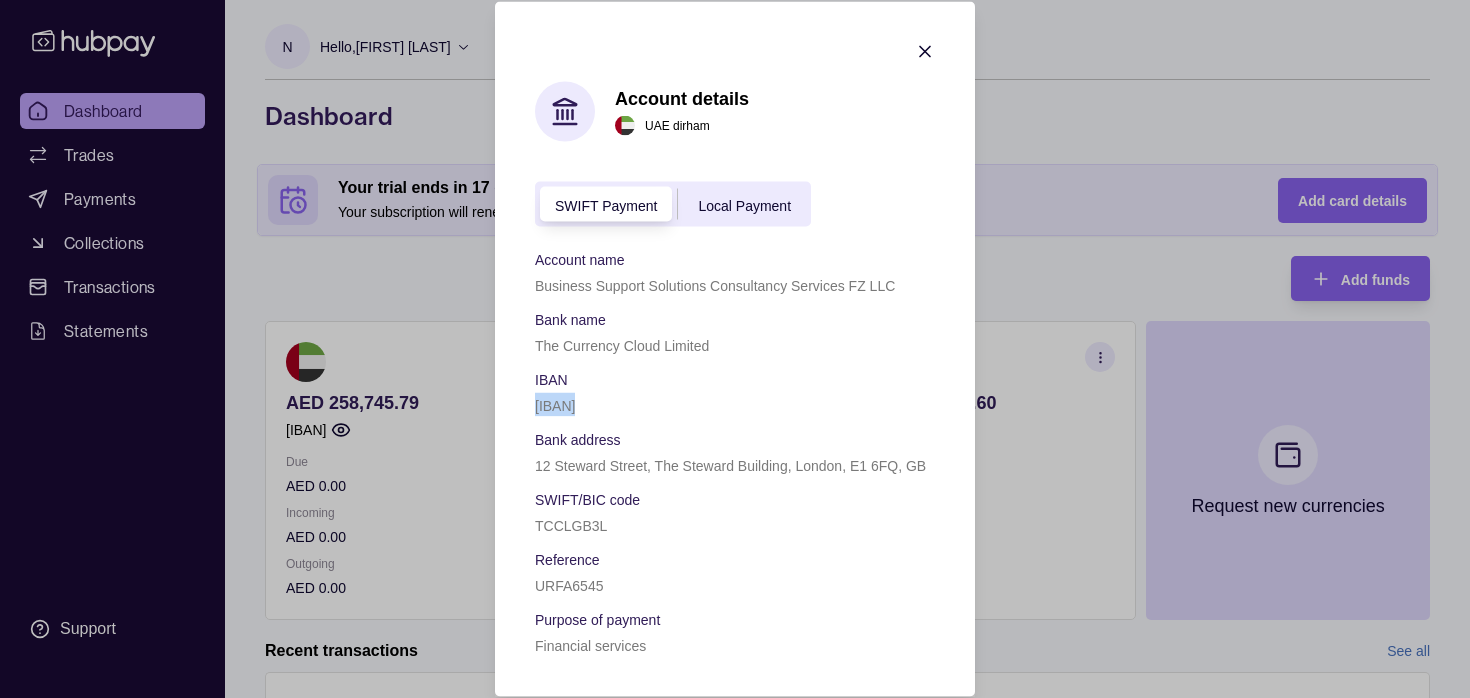 copy on "[IBAN]" 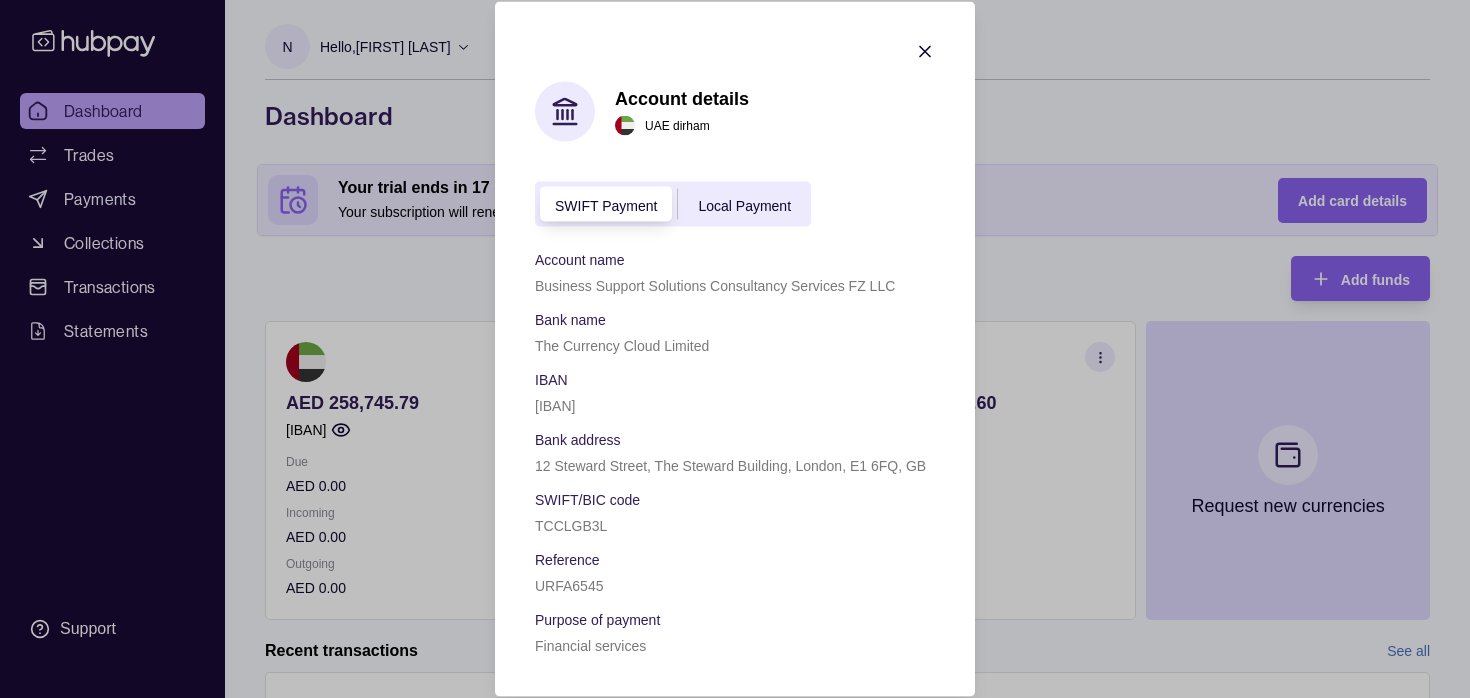 click on "SWIFT Payment Local Payment" at bounding box center (673, 204) 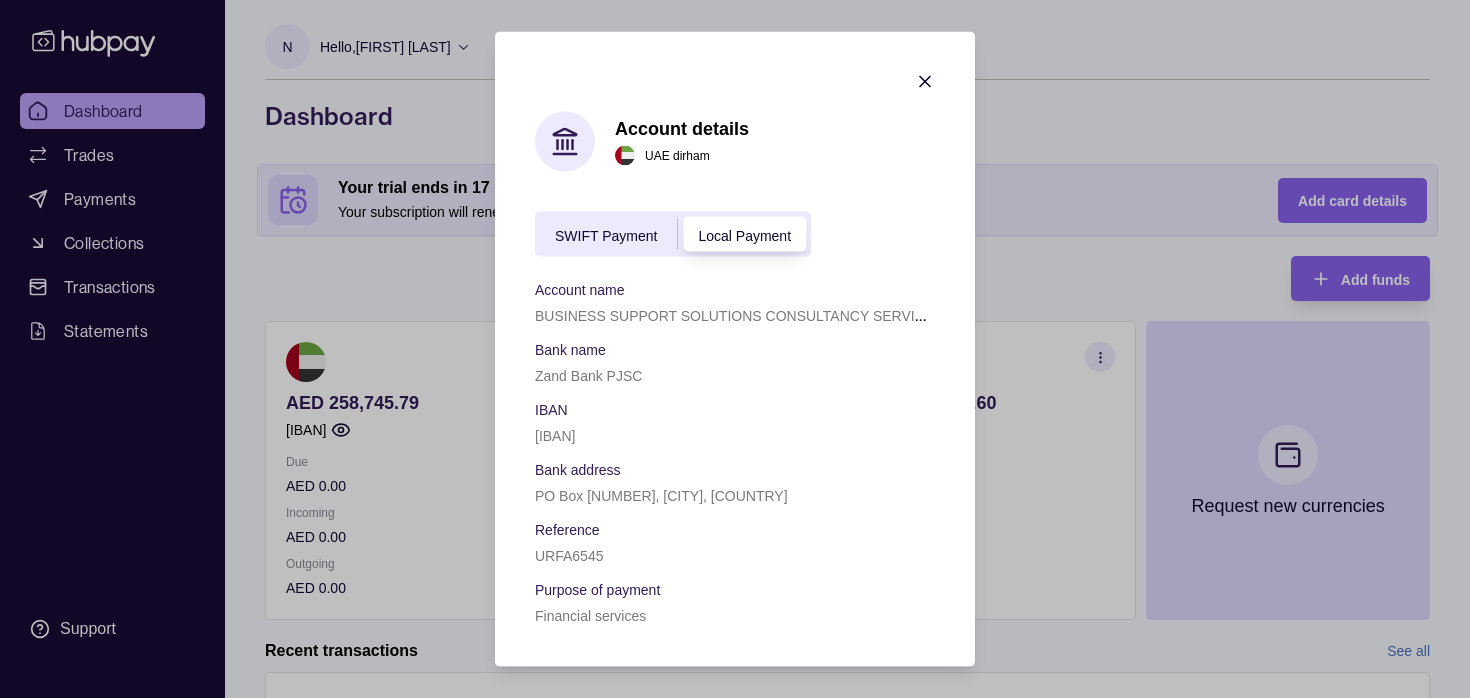 click on "SWIFT Payment" at bounding box center [606, 235] 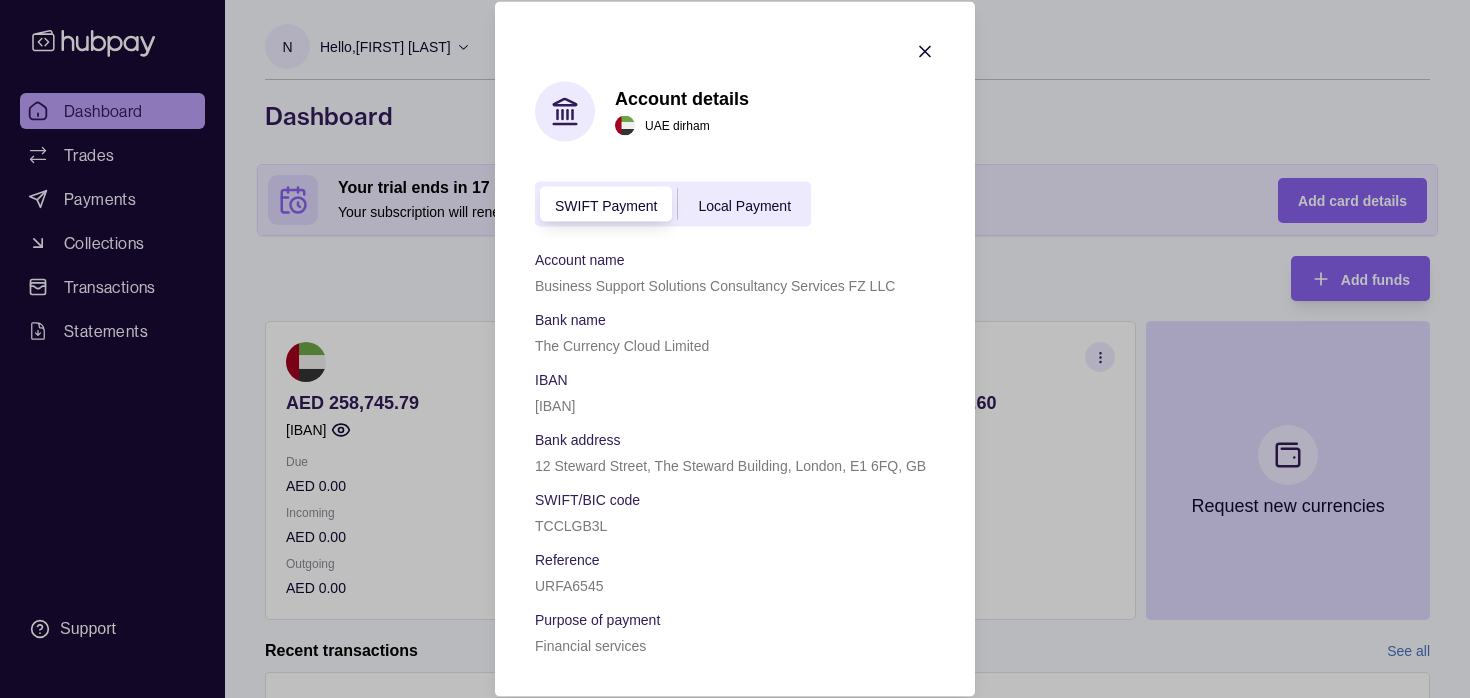 click on "Local Payment" at bounding box center [744, 205] 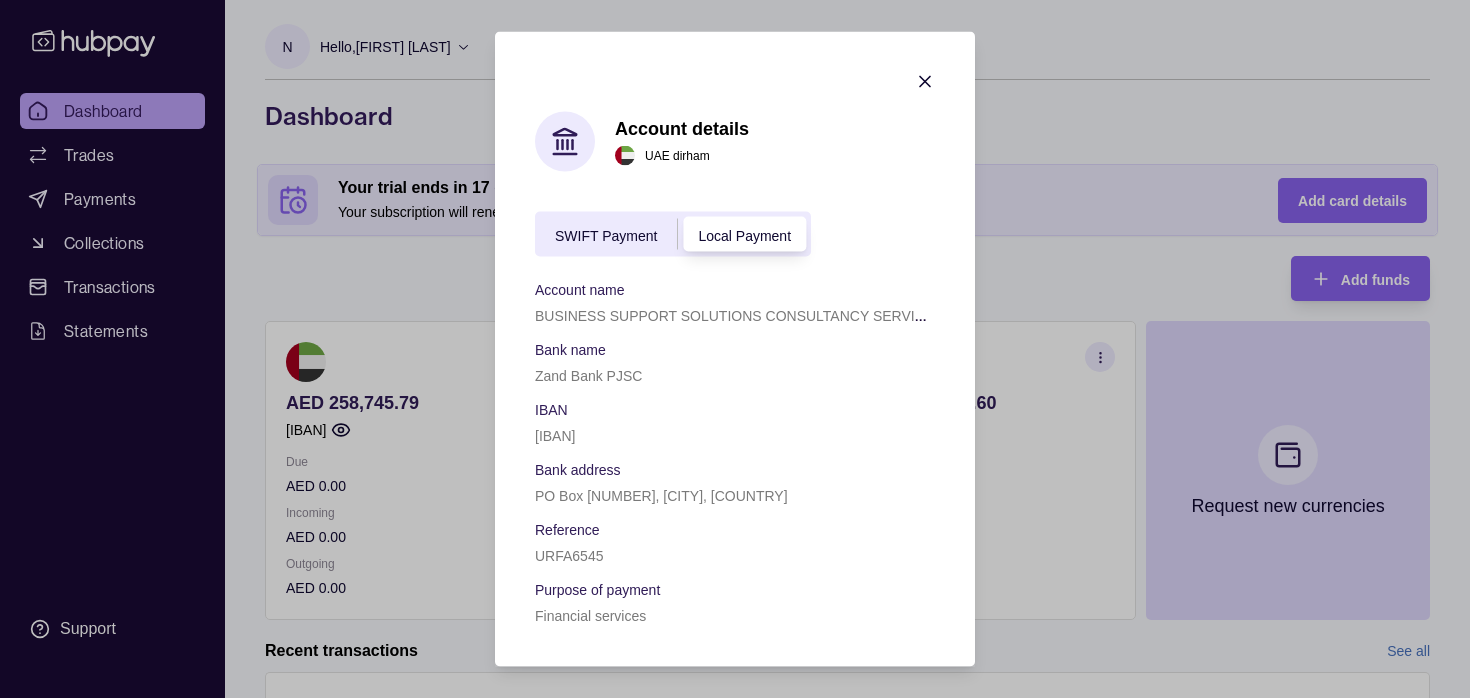click on "[IBAN]" at bounding box center [555, 436] 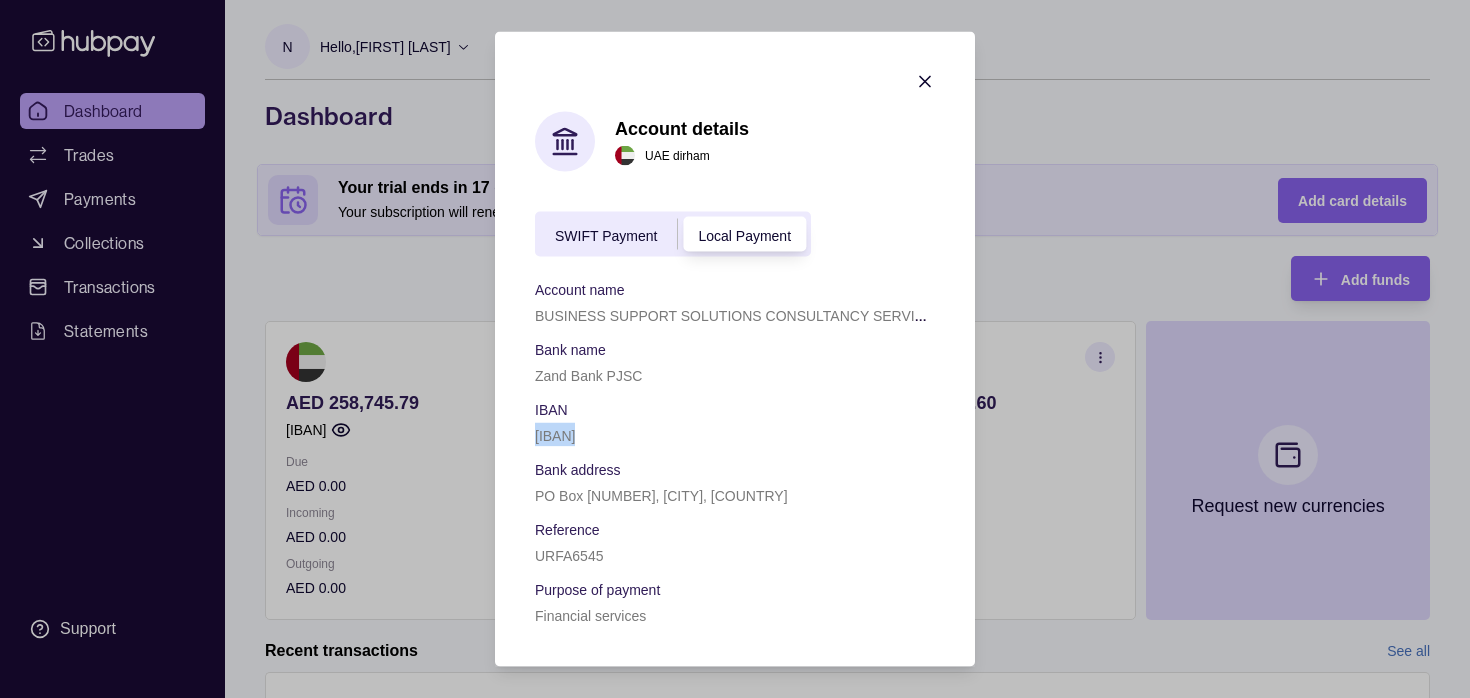 copy on "[IBAN]" 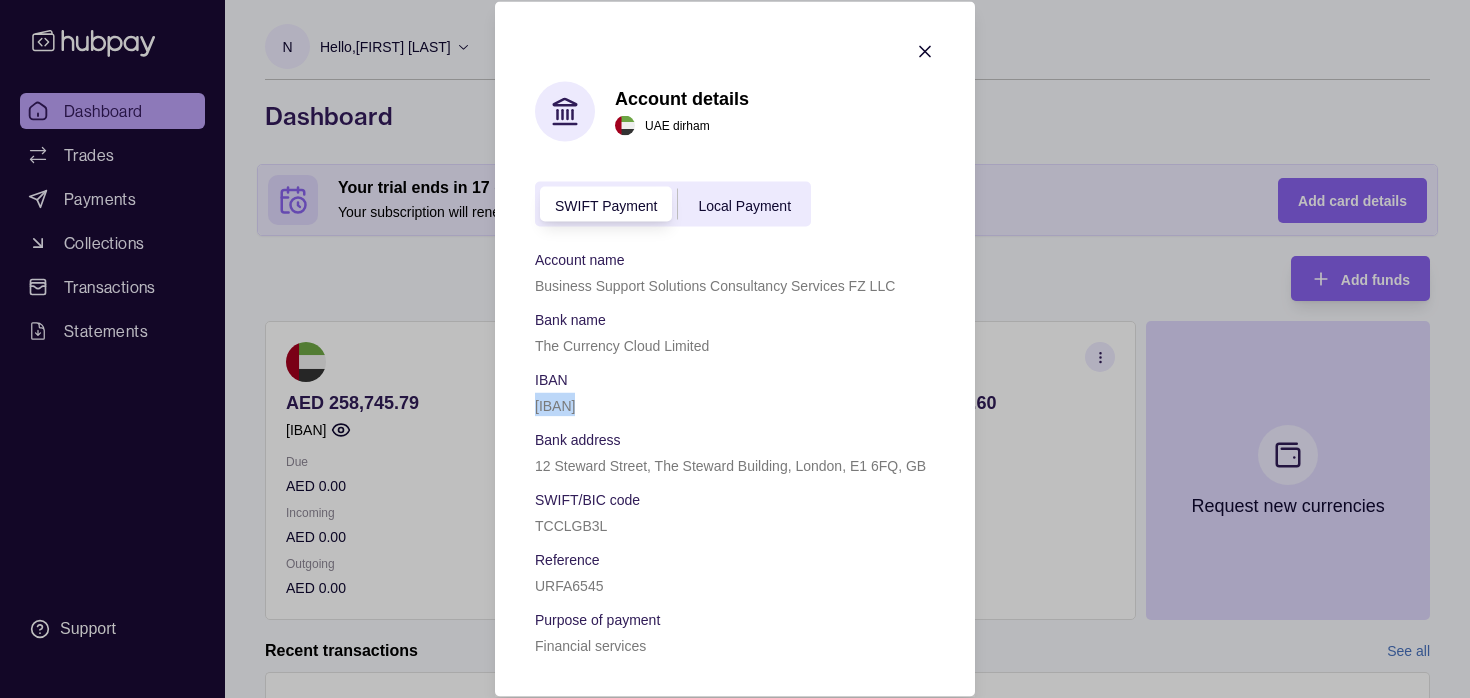 click on "Local Payment" at bounding box center [744, 205] 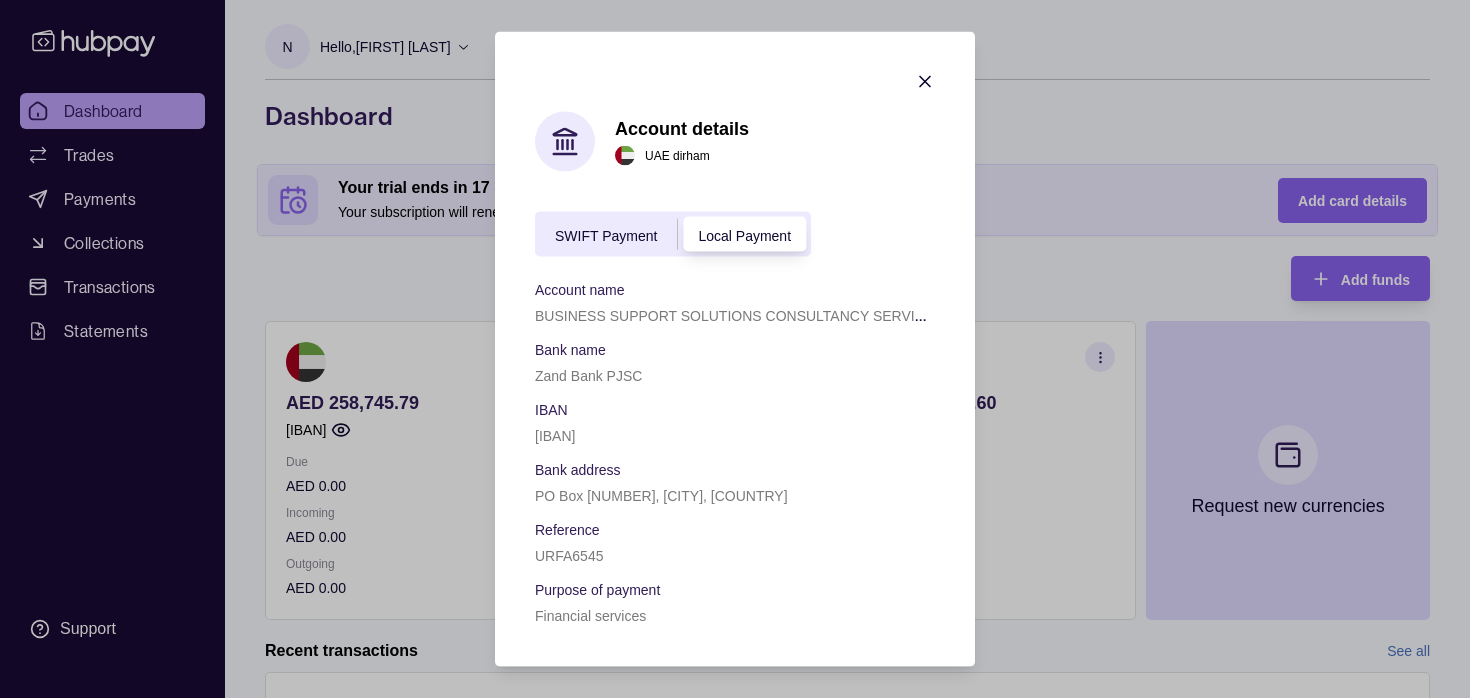 click on "Zand Bank PJSC" at bounding box center (588, 376) 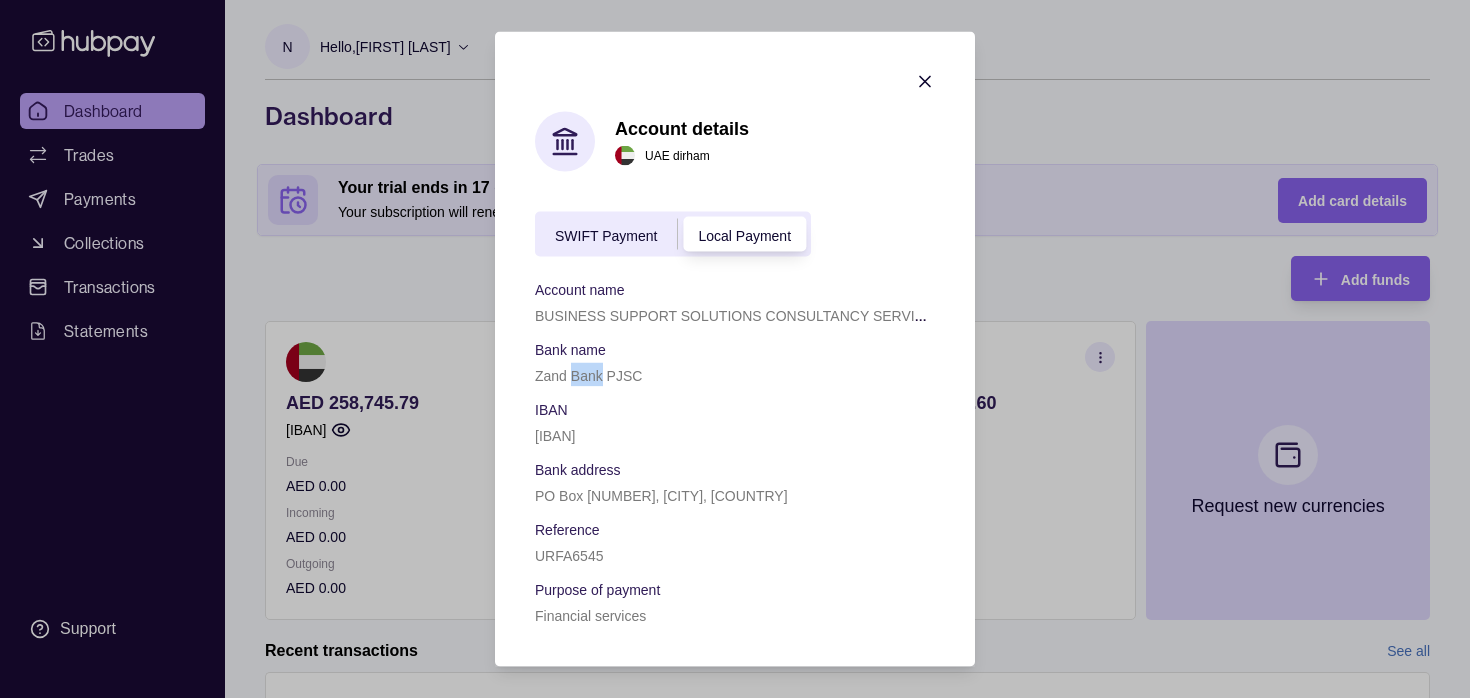 click on "Zand Bank PJSC" at bounding box center [588, 376] 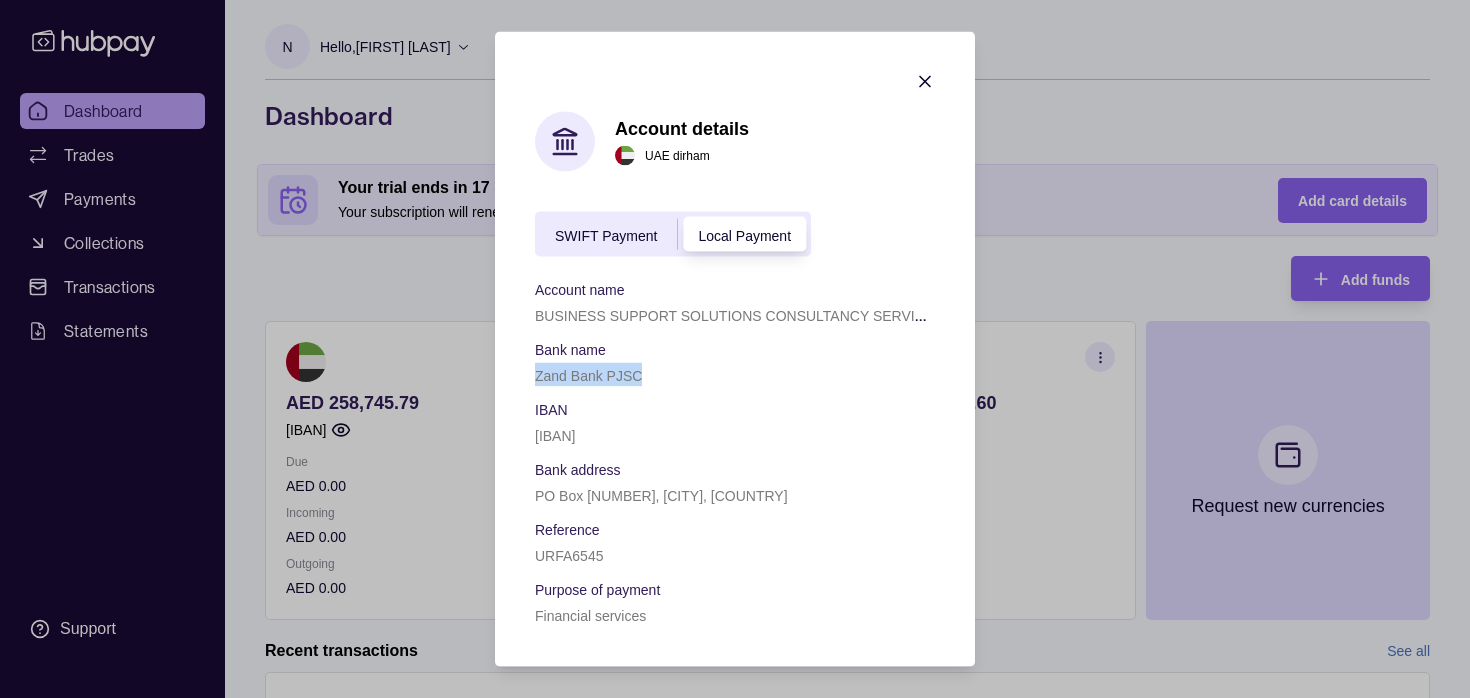 copy on "Zand Bank PJSC" 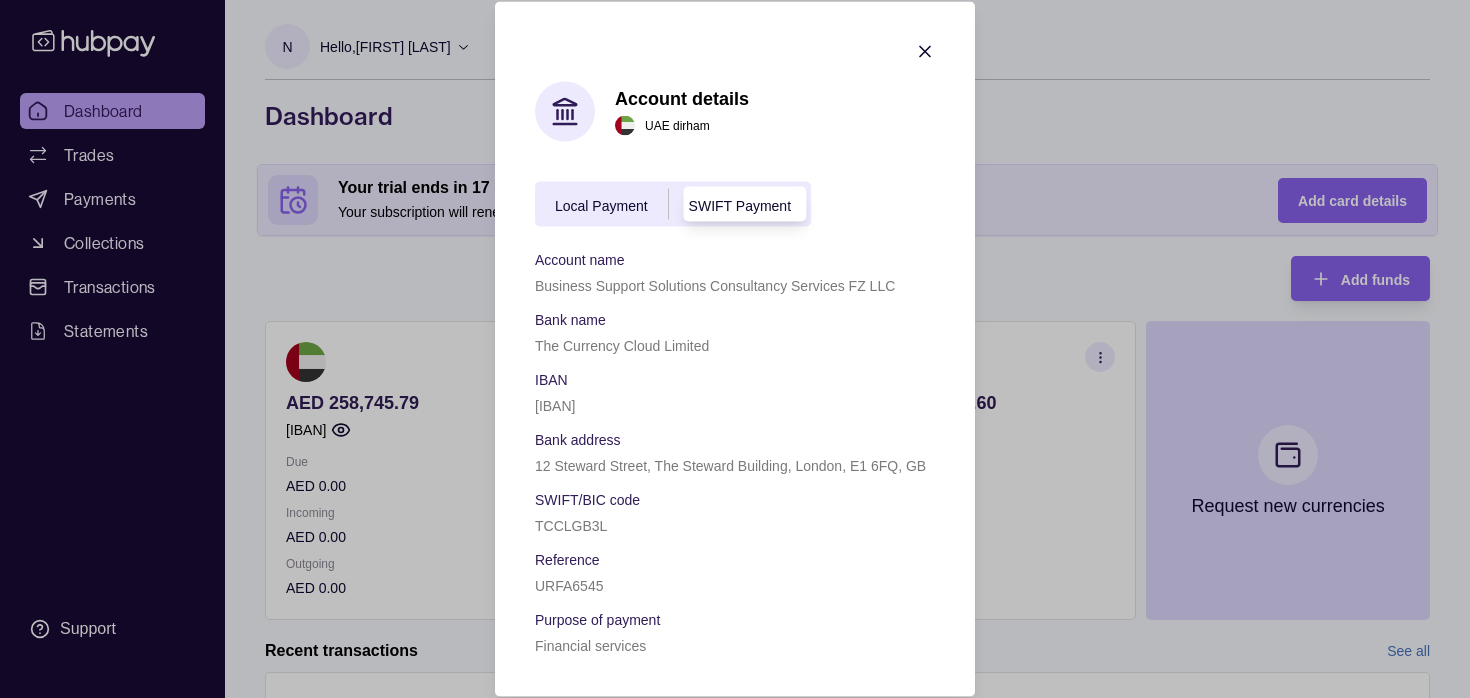 click on "[IBAN]" at bounding box center (555, 406) 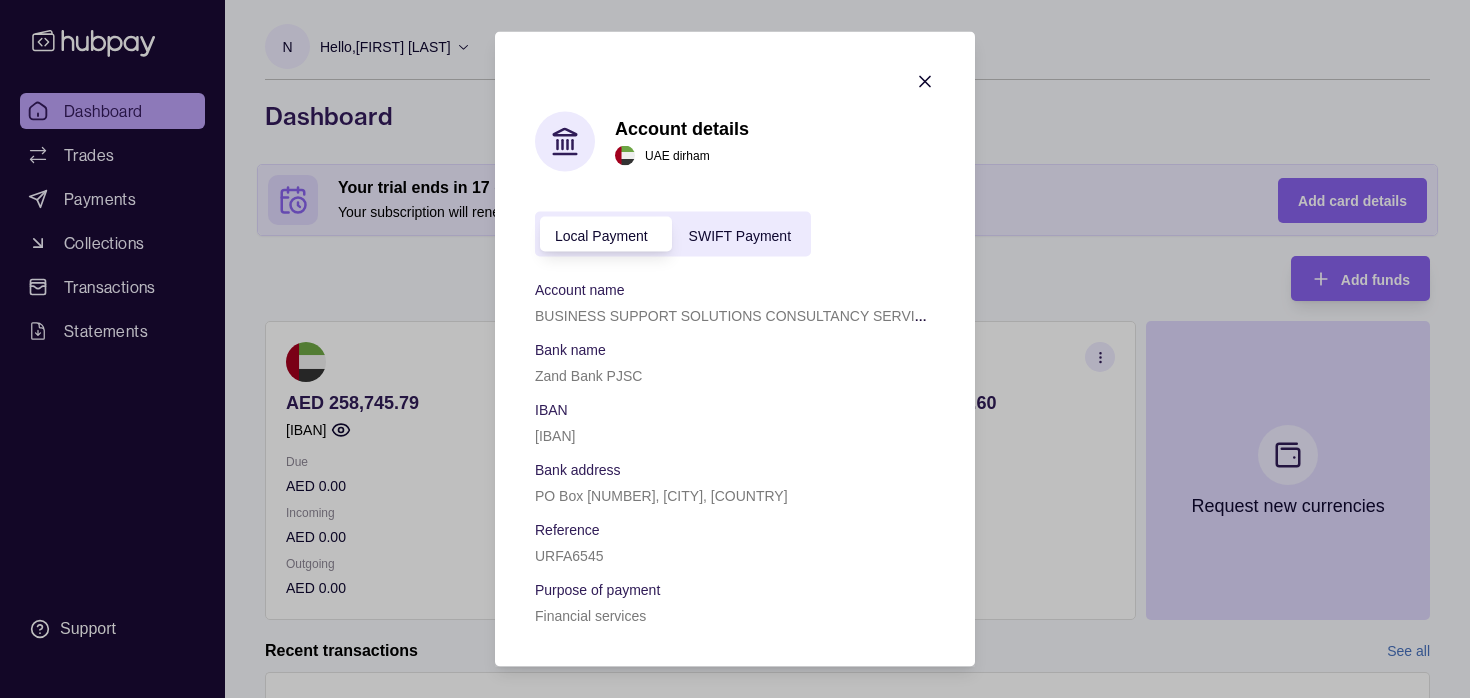 click on "[IBAN]" at bounding box center (555, 436) 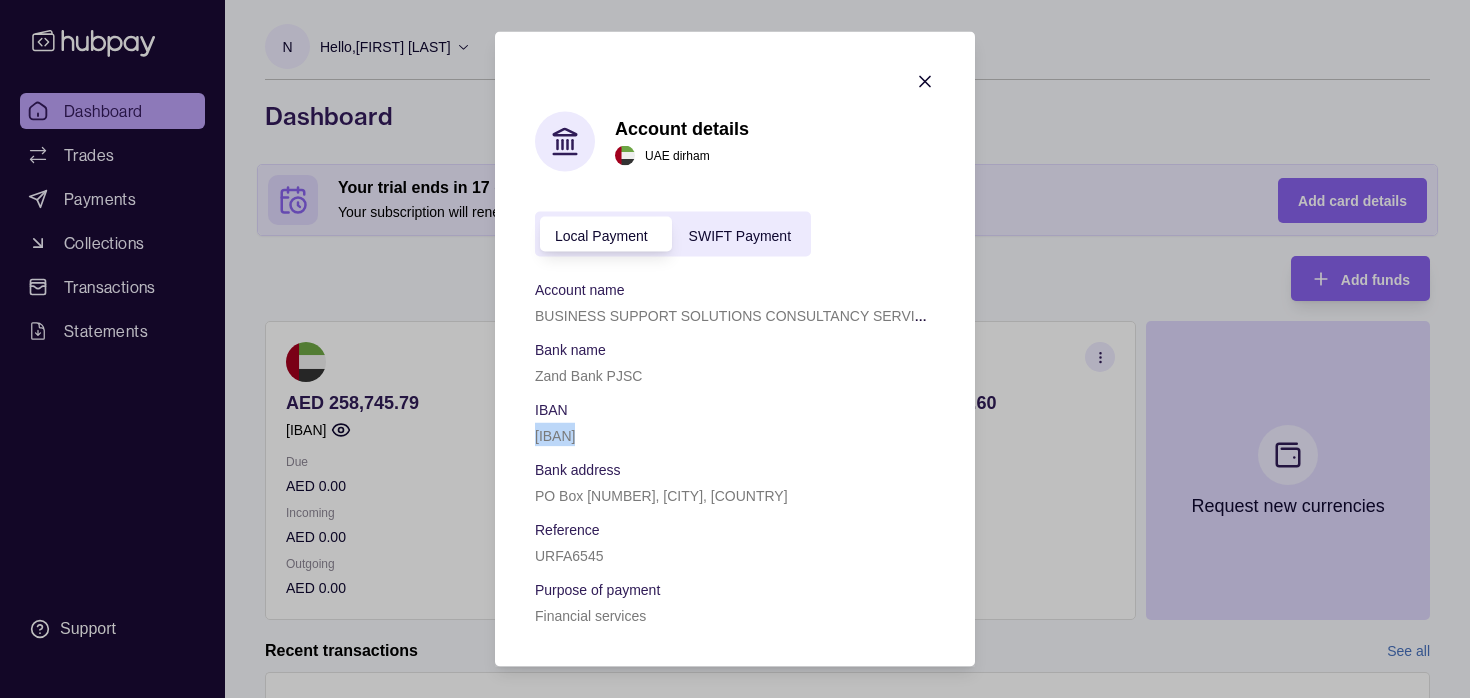 copy on "[IBAN]" 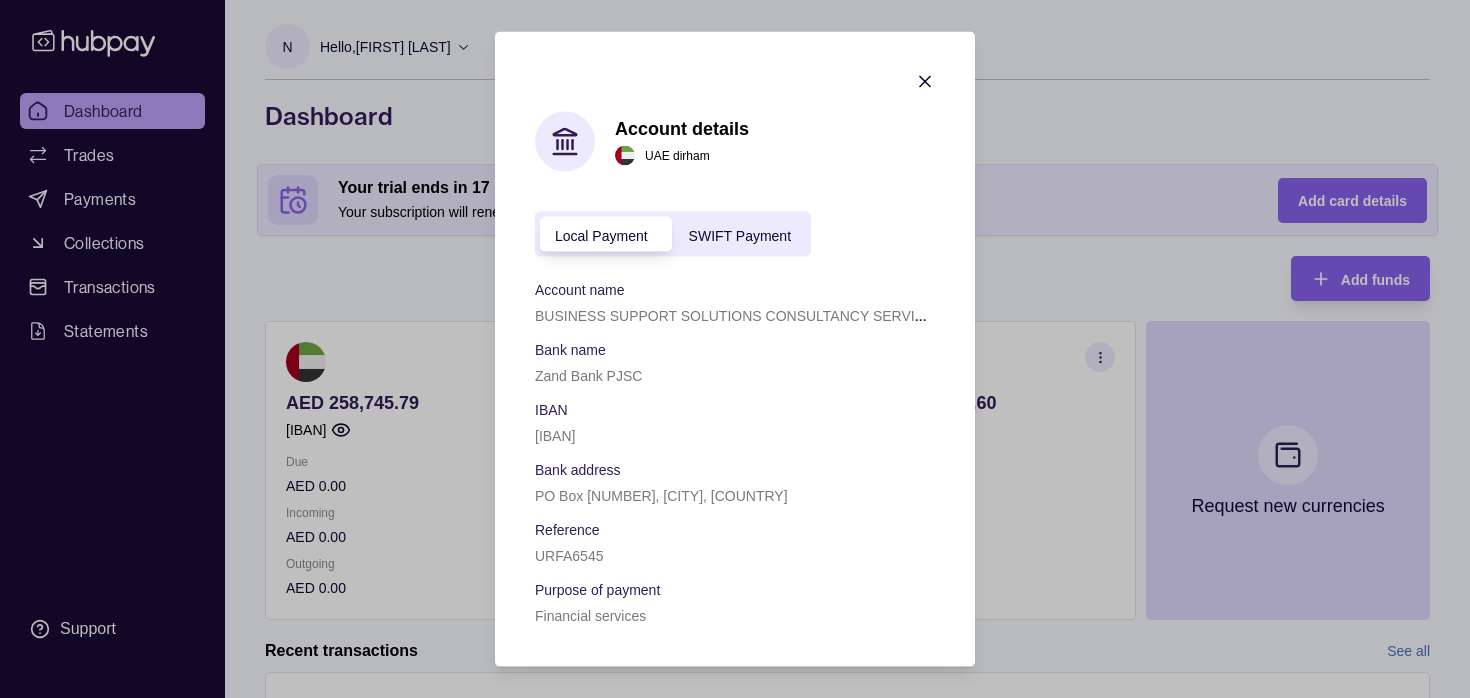 click on "Zand Bank PJSC" at bounding box center (588, 376) 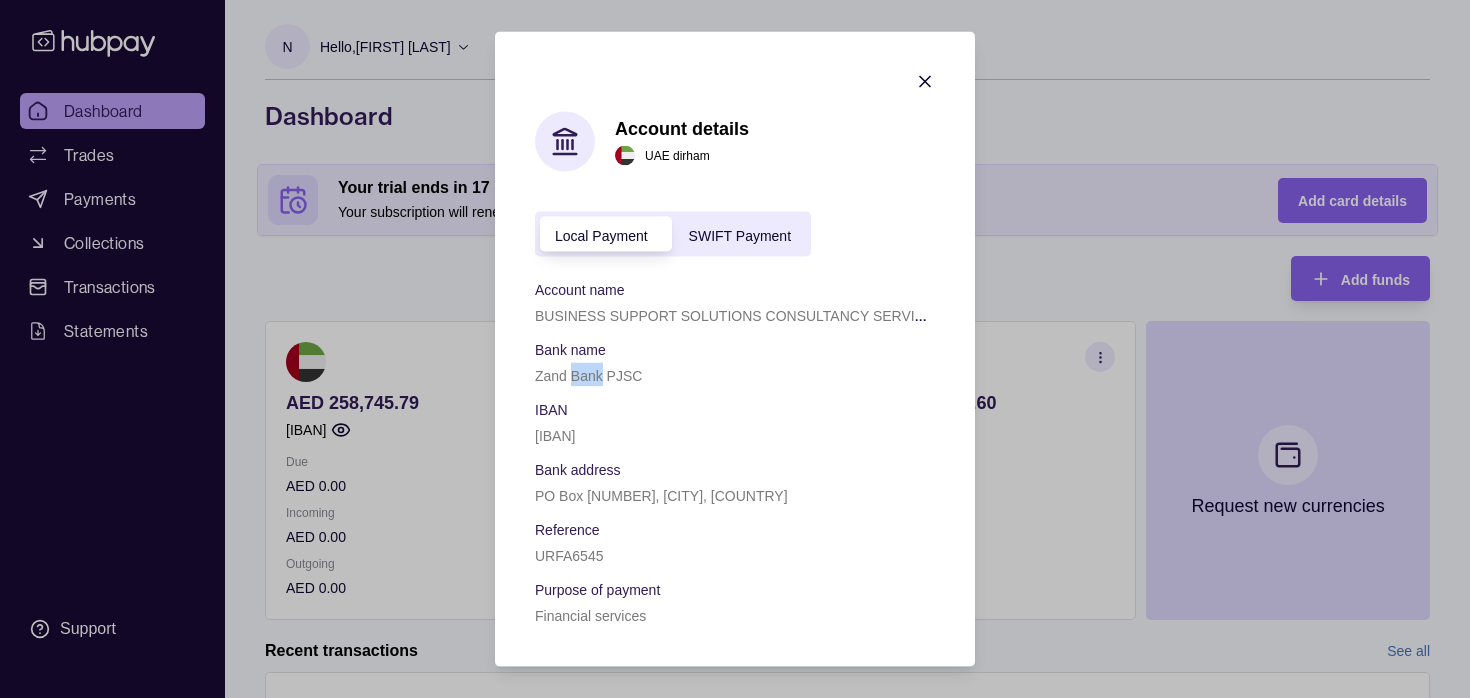 click on "Zand Bank PJSC" at bounding box center [588, 376] 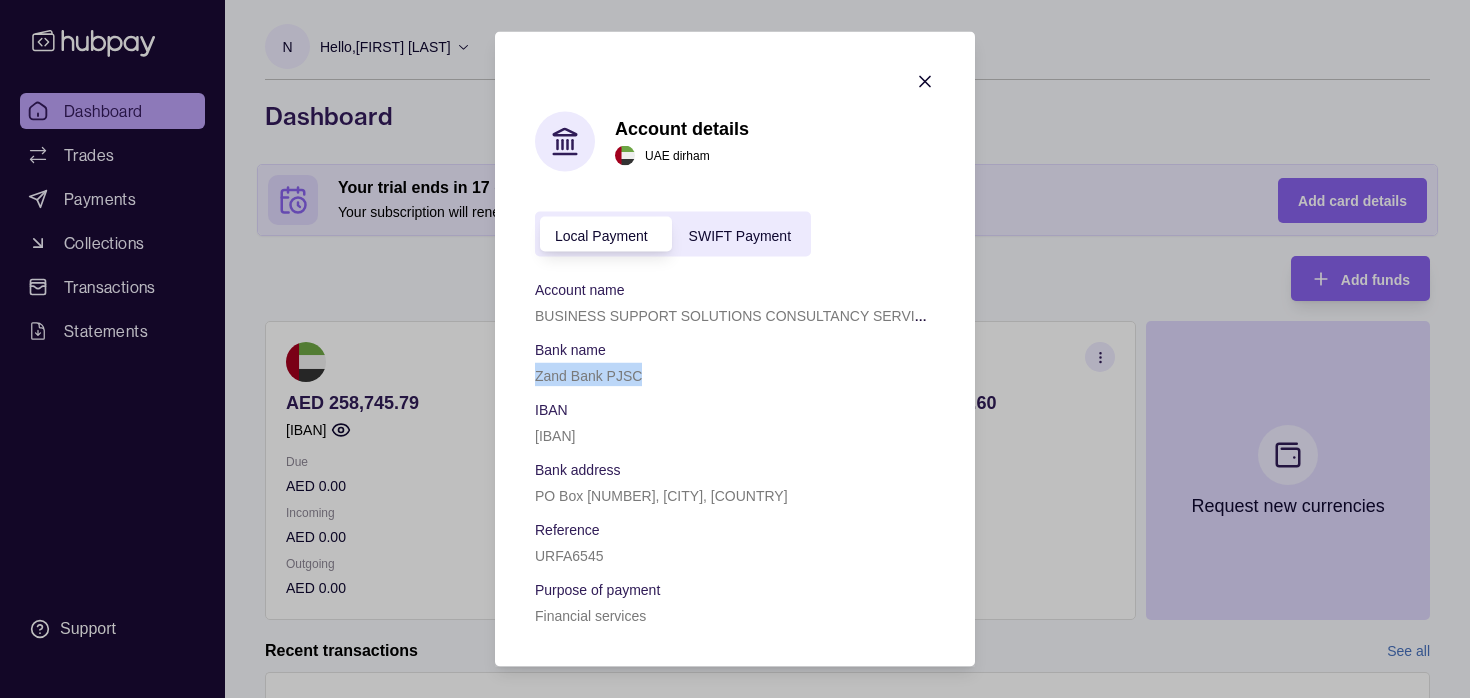 copy on "Zand Bank PJSC" 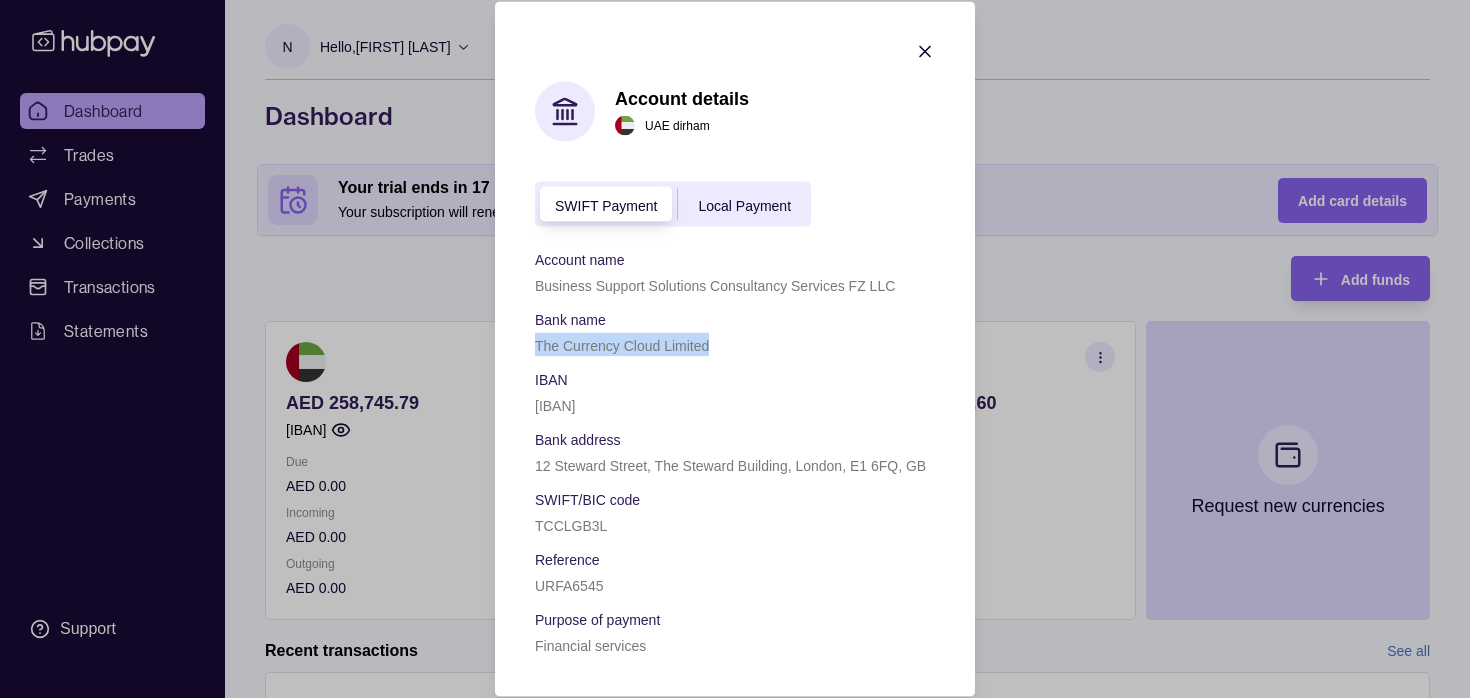 click on "Local Payment" at bounding box center (744, 205) 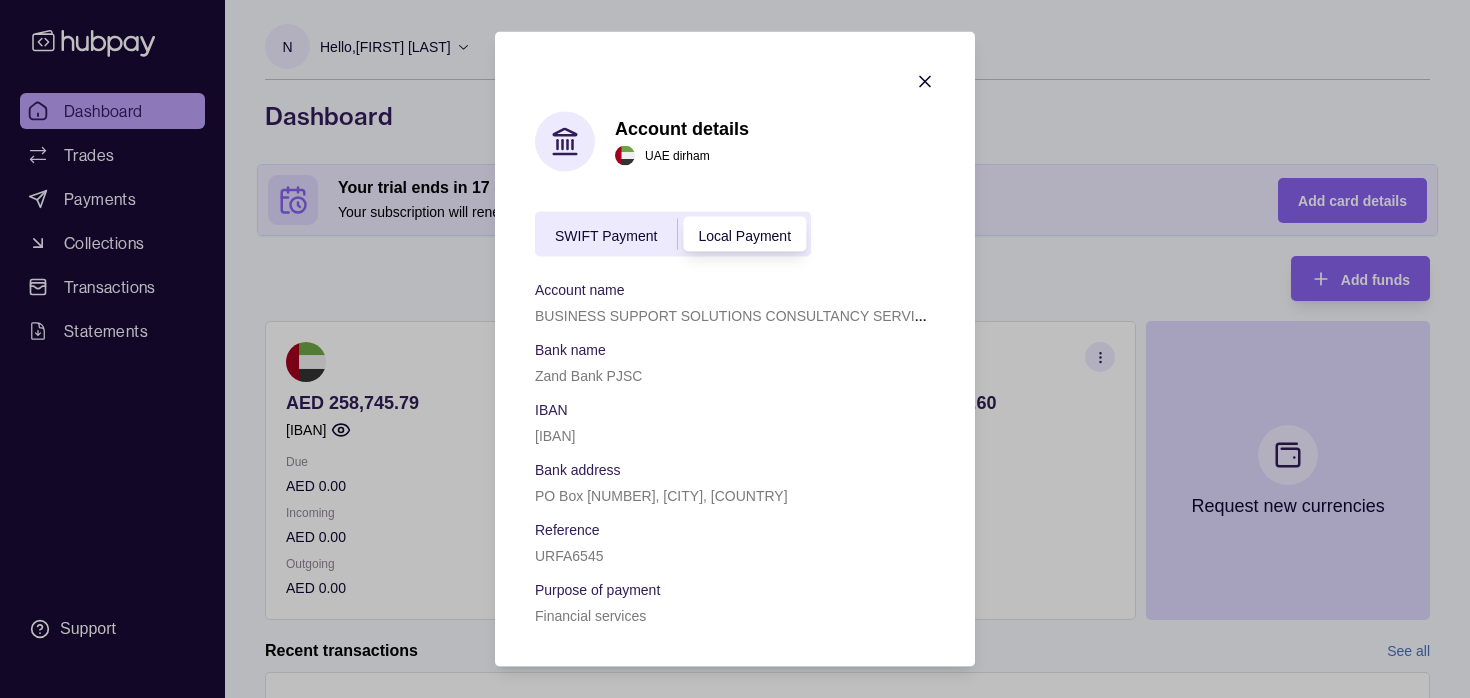 click on "[IBAN]" at bounding box center (555, 436) 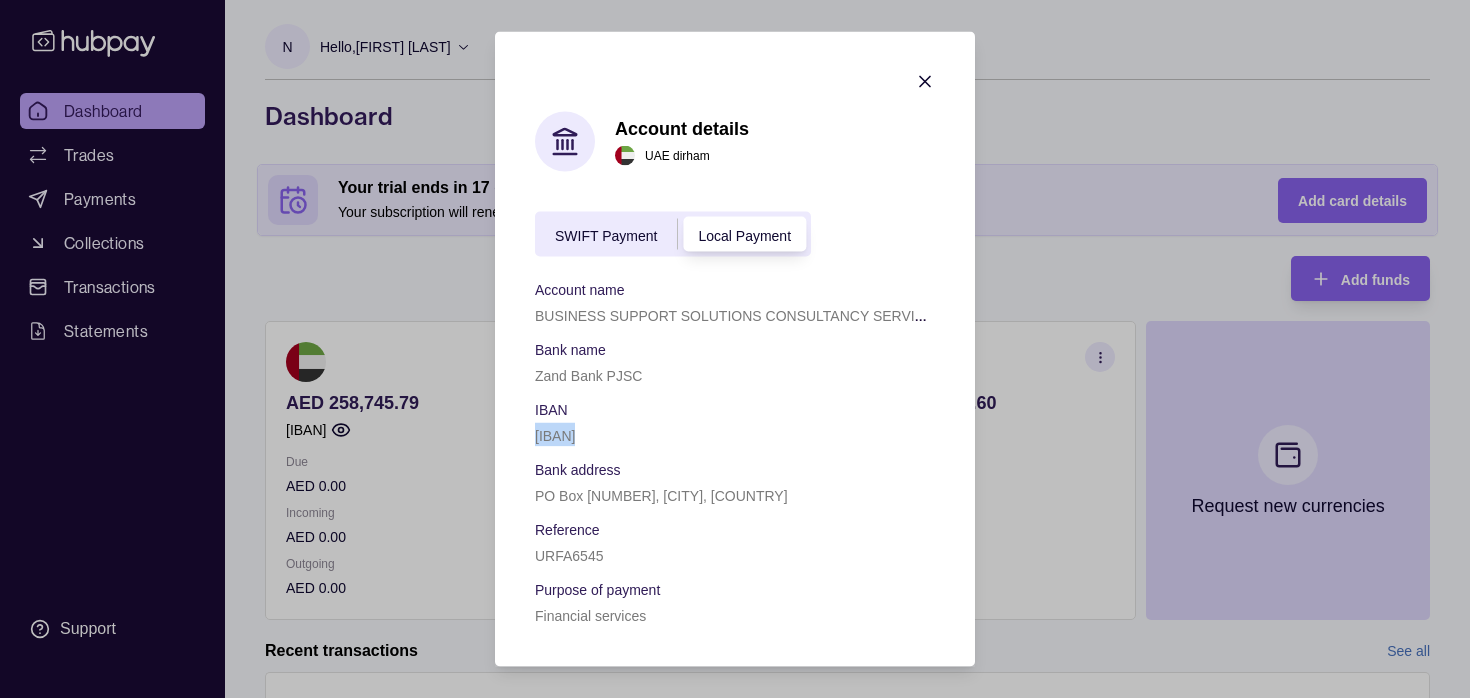 copy on "[IBAN]" 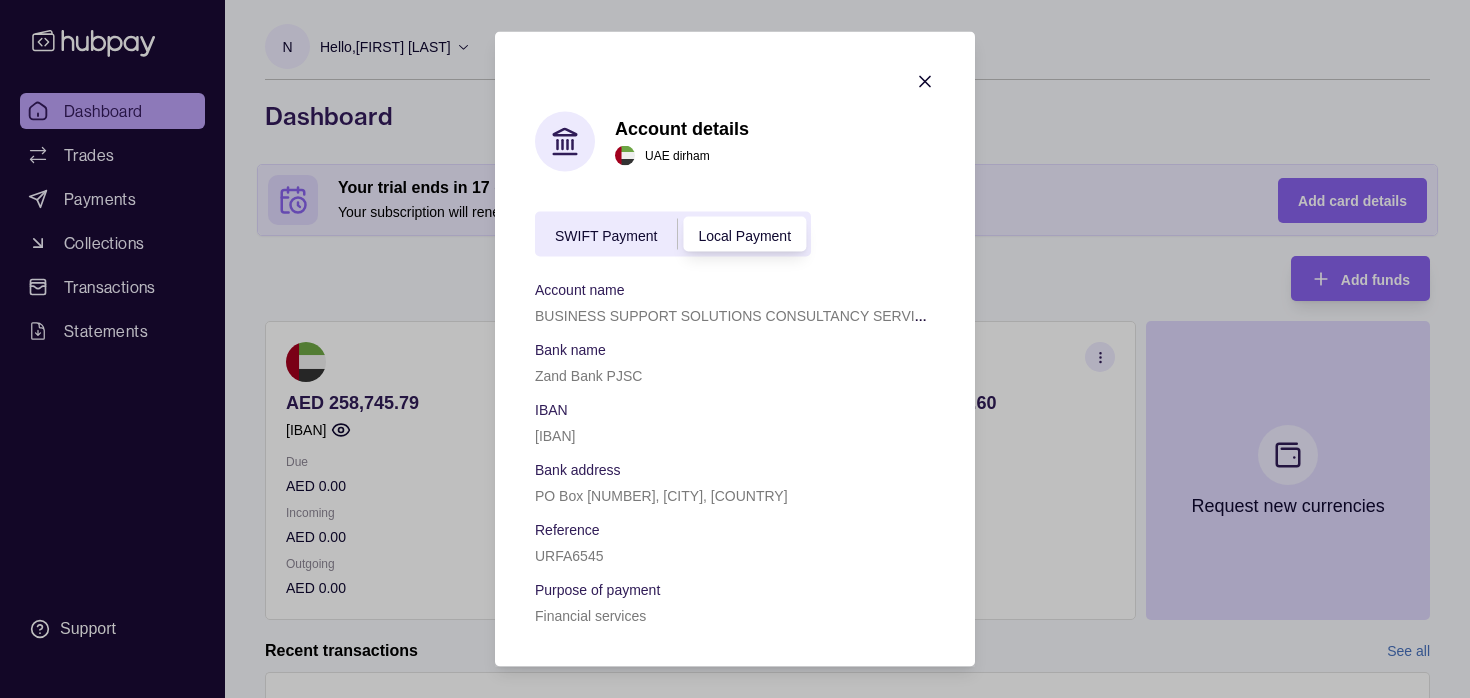 click on "URFA6545" at bounding box center (569, 556) 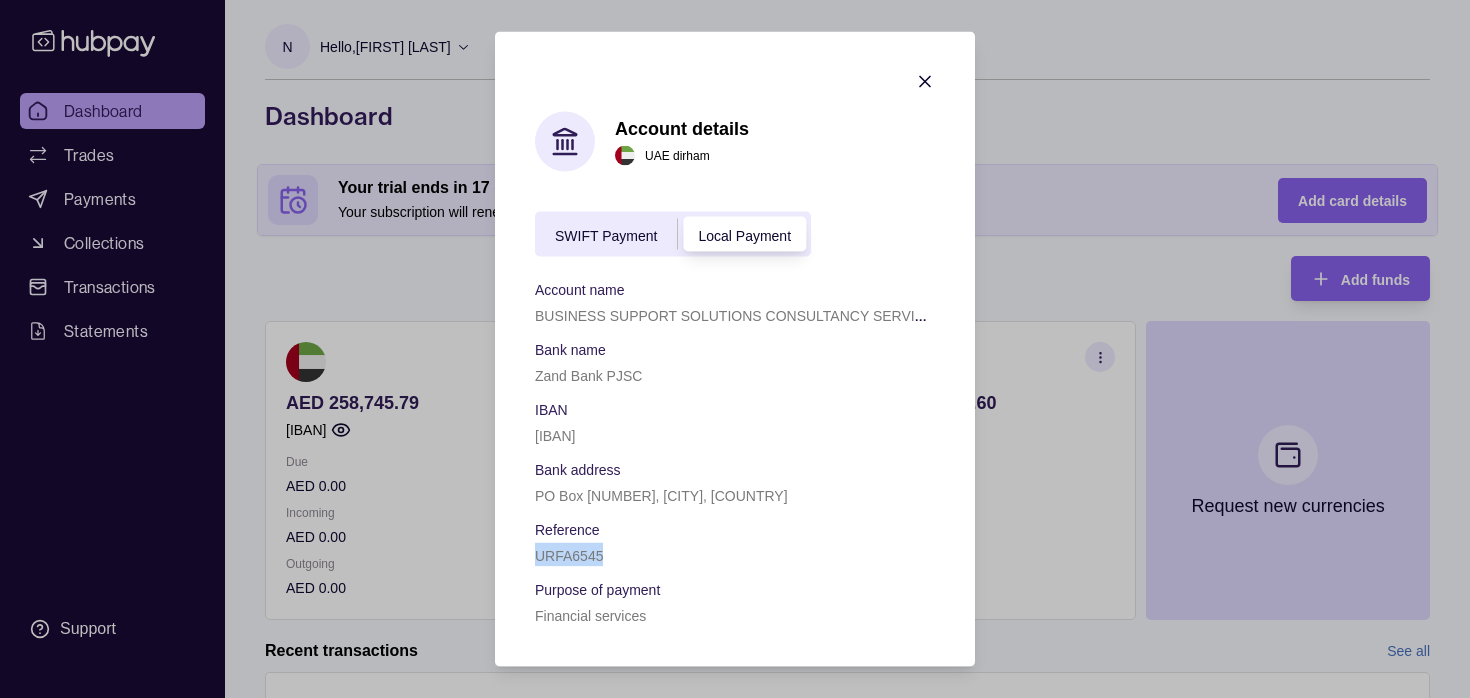 copy on "URFA6545" 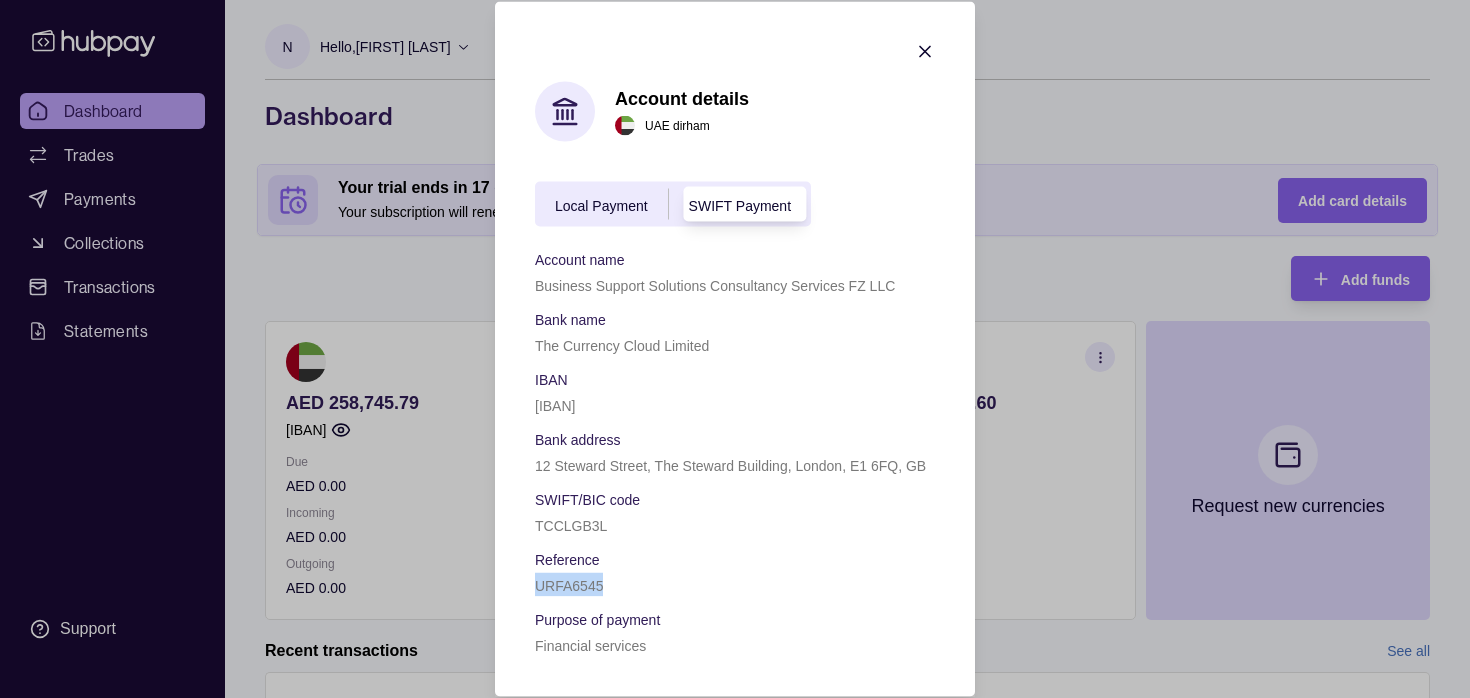 click on "SWIFT Payment" at bounding box center [740, 205] 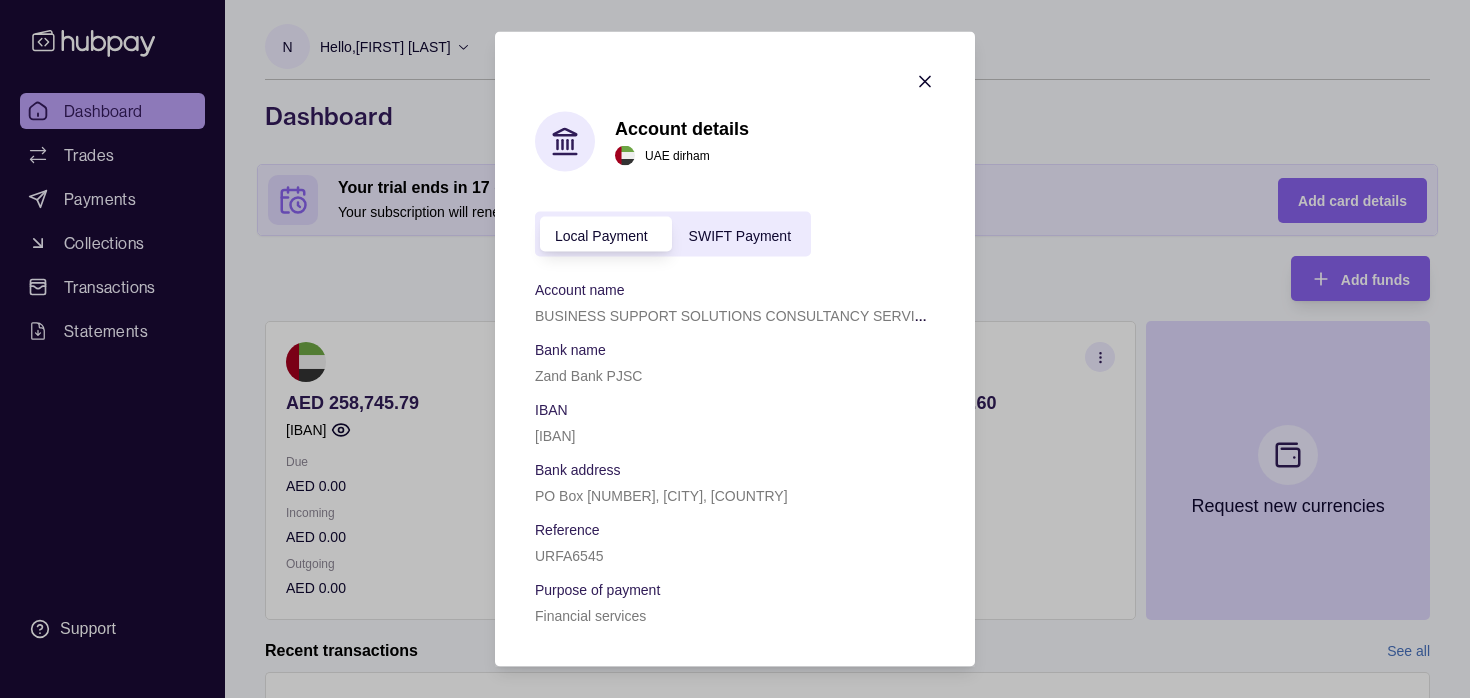 click on "Account details UAE dirham Local Payment SWIFT Payment Account name BUSINESS SUPPORT SOLUTIONS CONSULTANCY SERVICES FZ LLC Bank name Zand Bank PJSC IBAN [IBAN] Bank address PO Box [NUMBER], [CITY], [COUNTRY] Reference [REFERENCE] Purpose of payment Financial services" at bounding box center (735, 369) 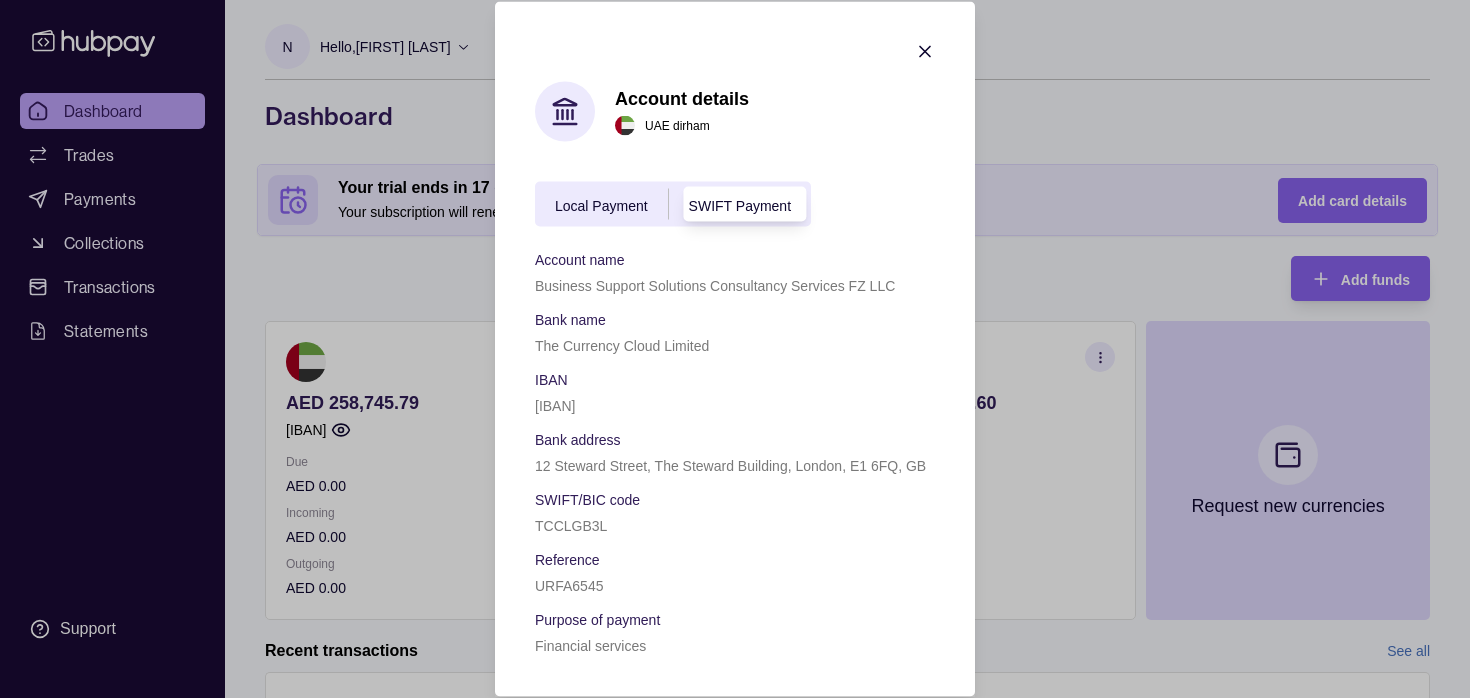 click on "Local Payment" at bounding box center [601, 205] 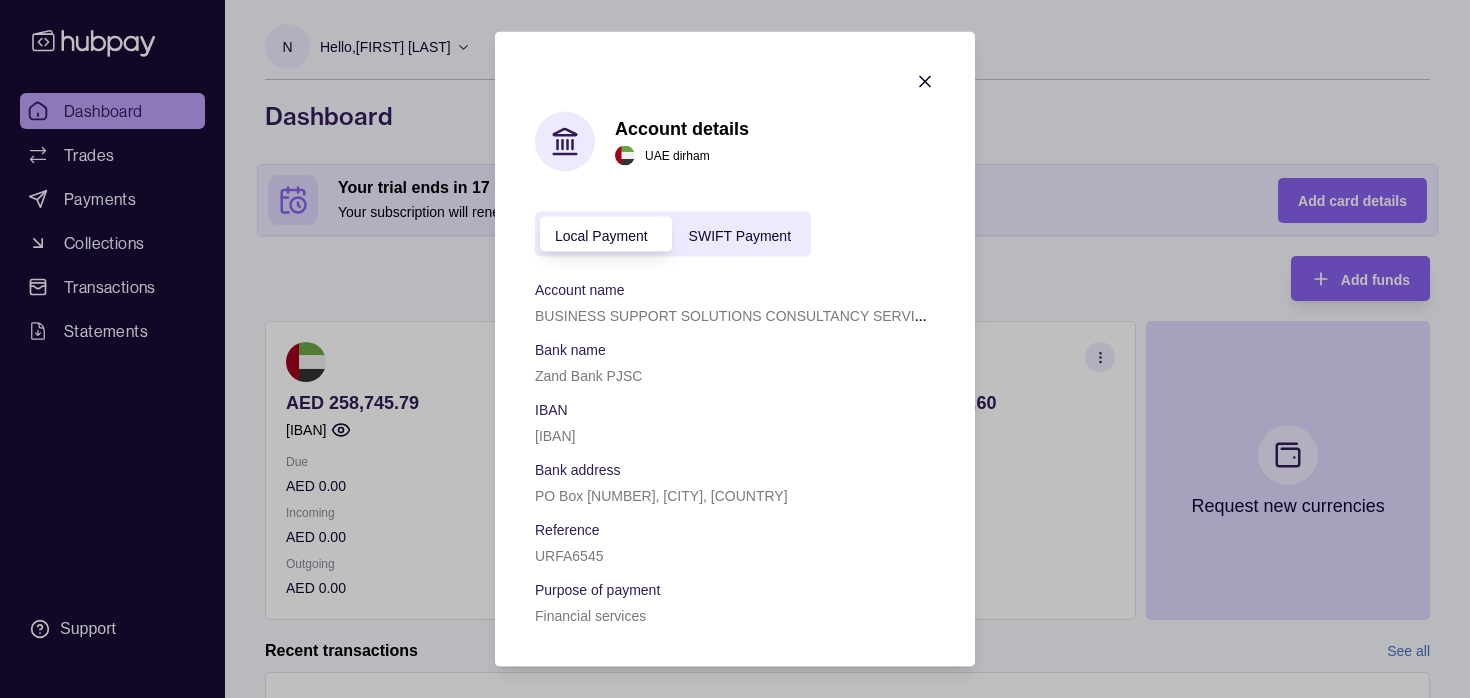 click on "SWIFT Payment" at bounding box center (740, 235) 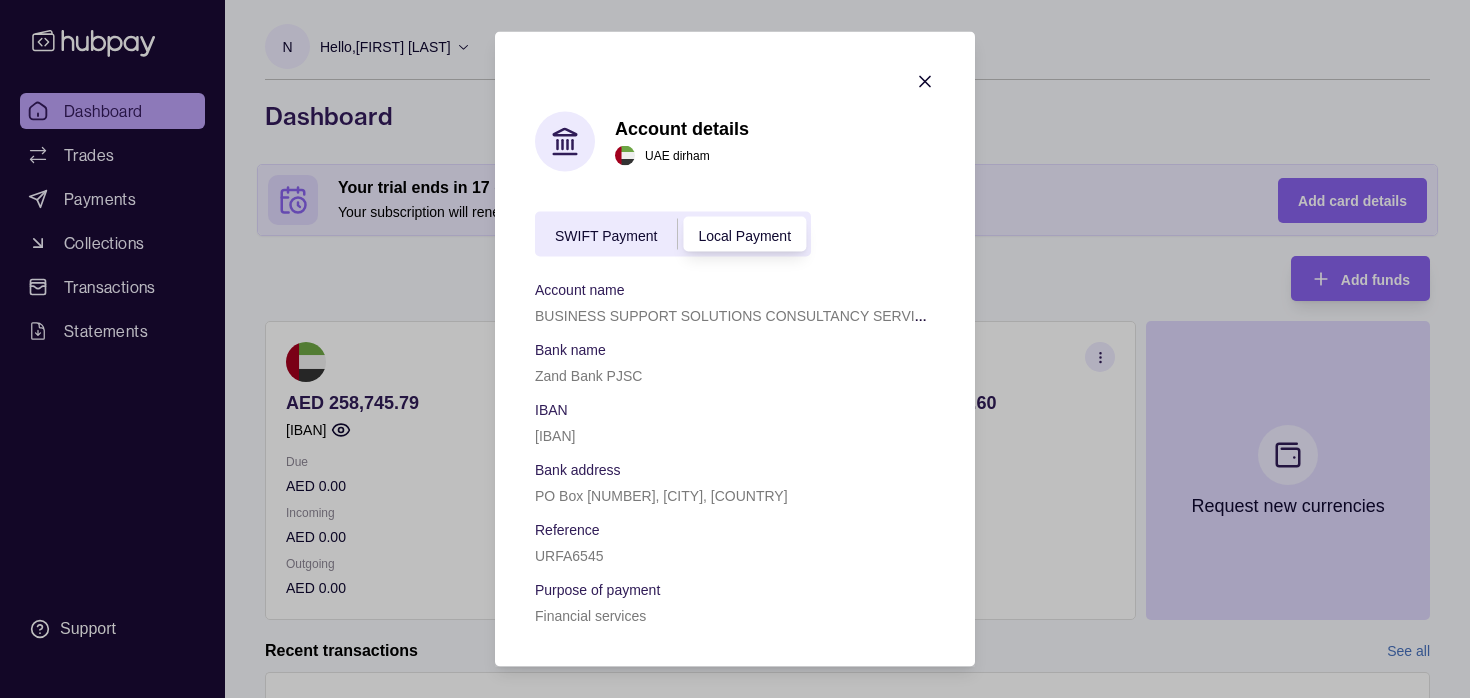 click on "Local Payment" at bounding box center [744, 235] 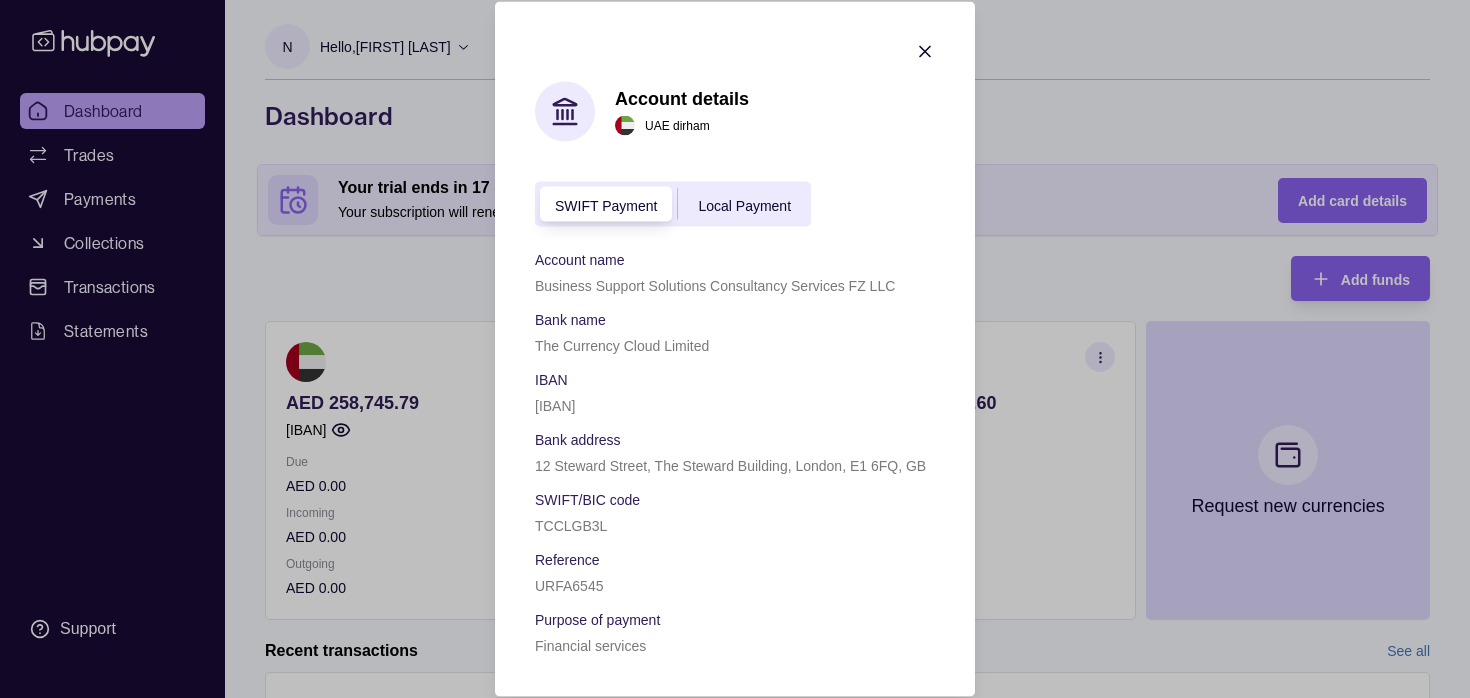 click on "The Currency Cloud Limited" at bounding box center (622, 346) 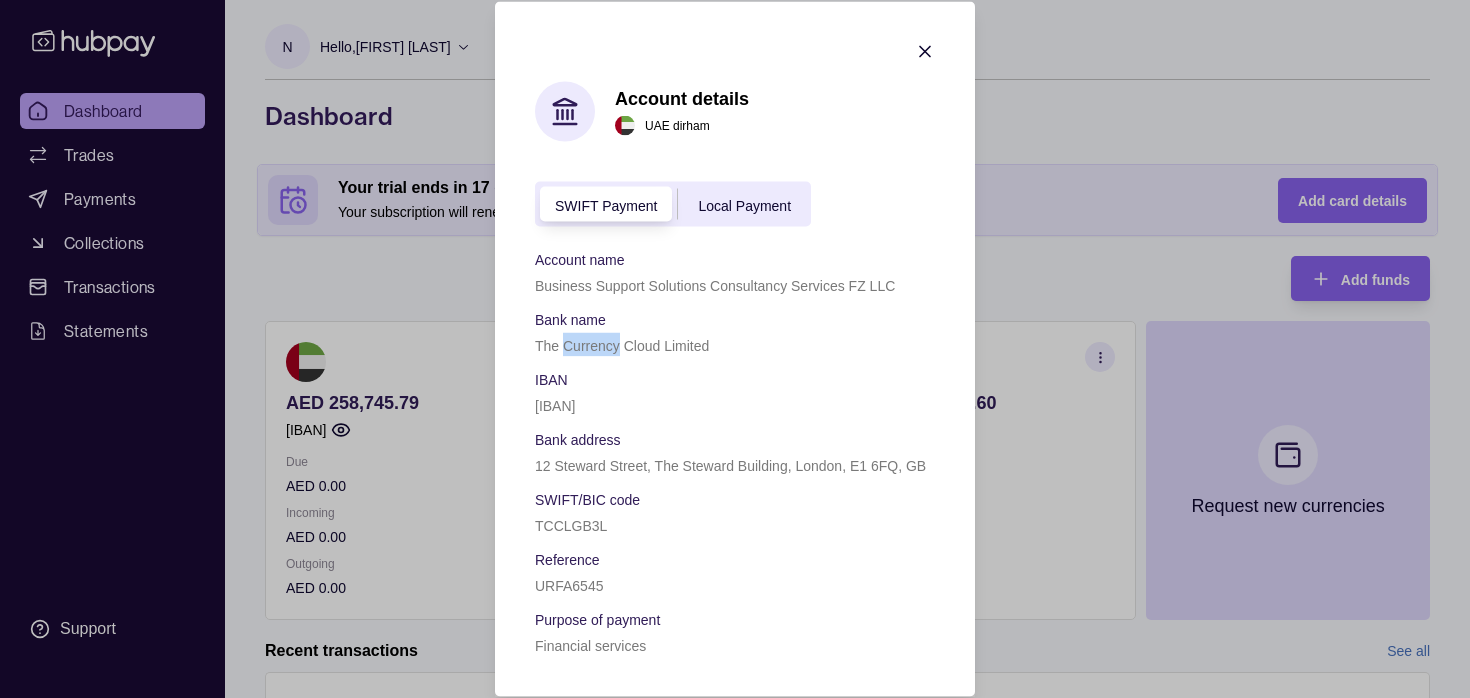 click on "The Currency Cloud Limited" at bounding box center (622, 346) 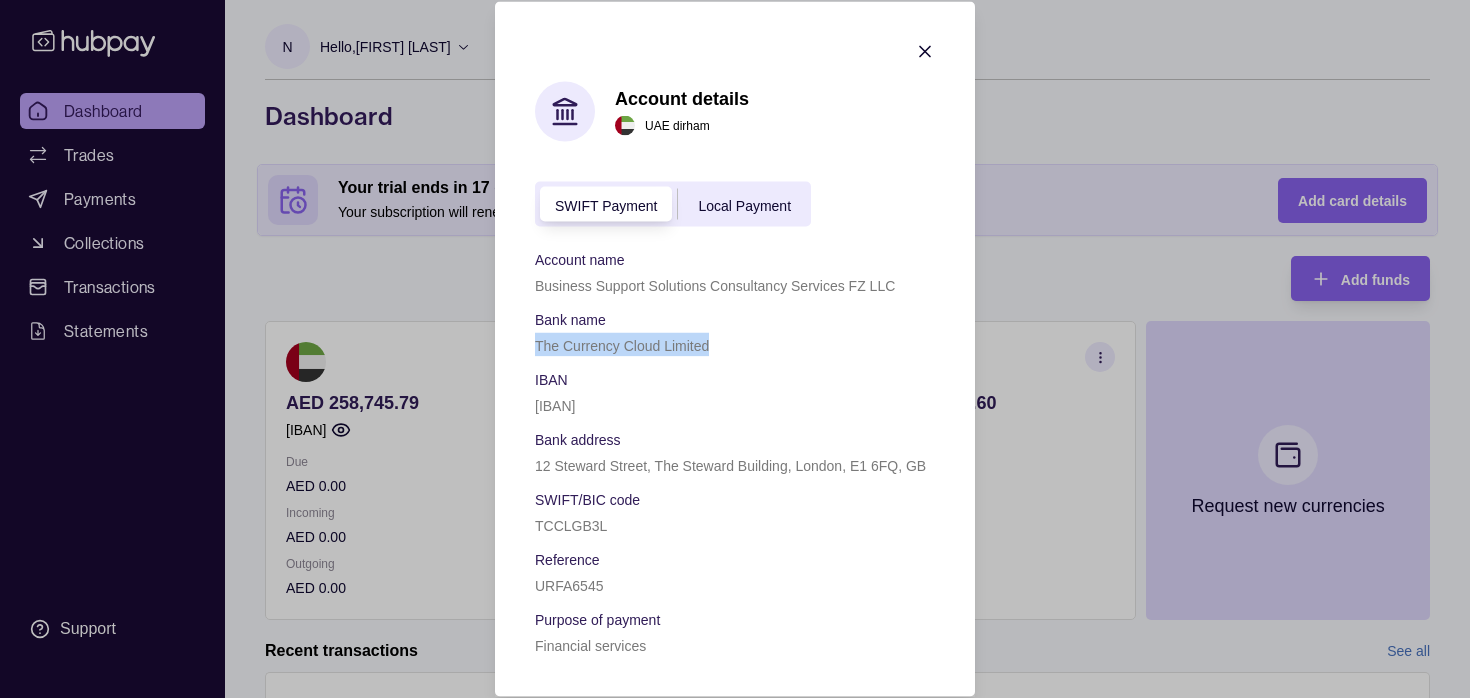 copy on "The Currency Cloud Limited" 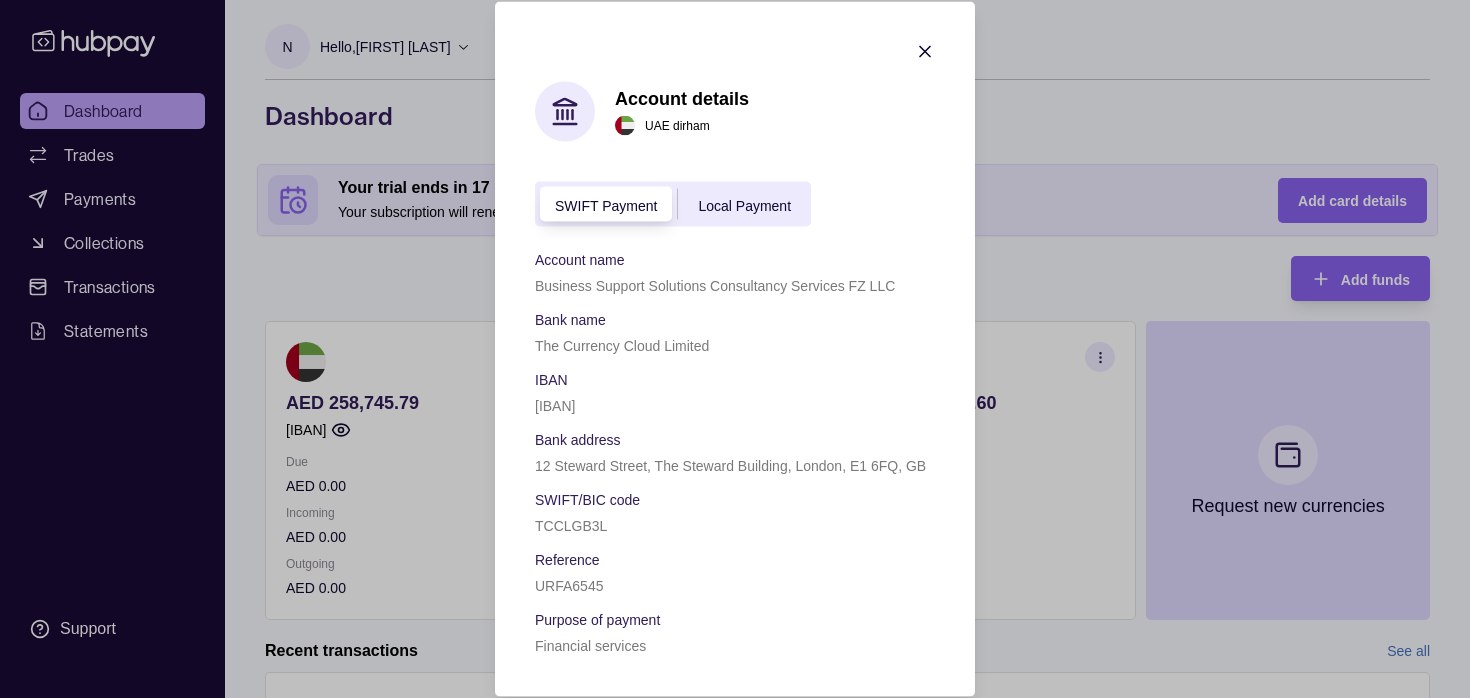 click on "TCCLGB3L" at bounding box center (571, 526) 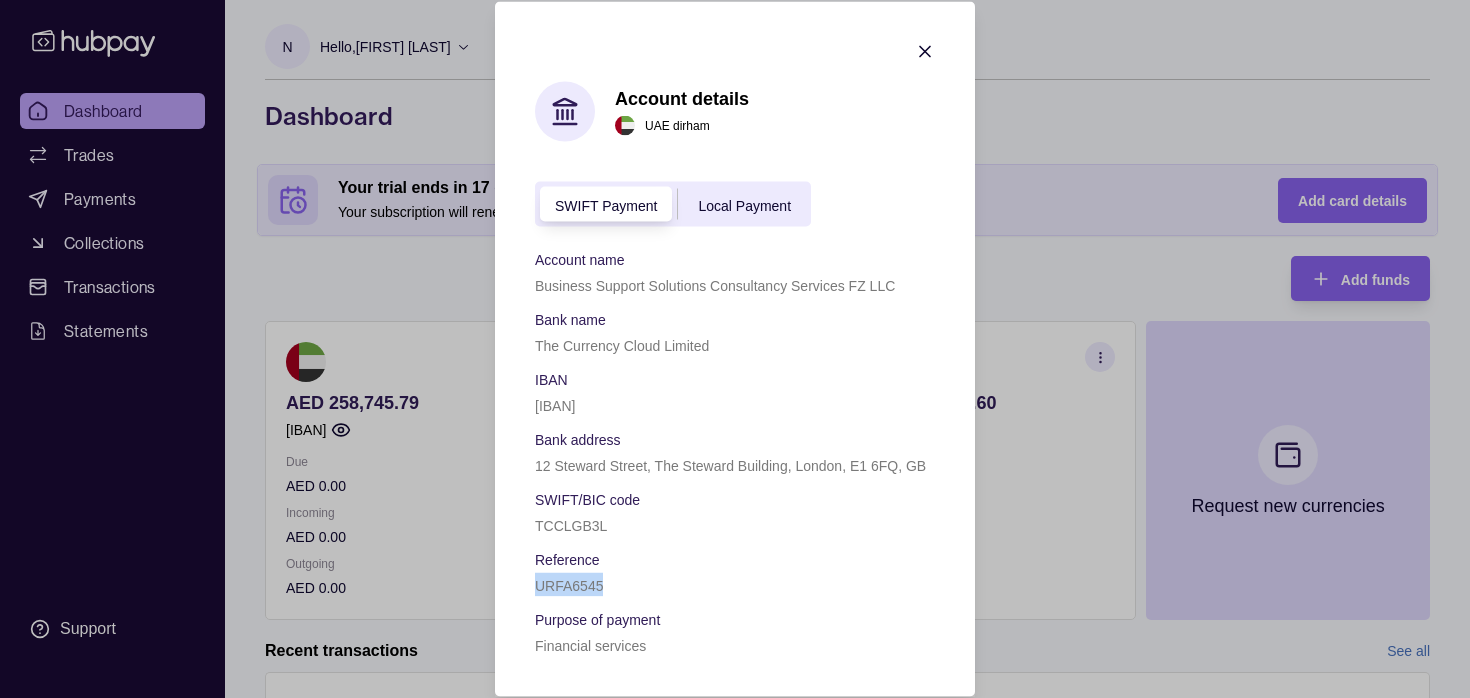 click 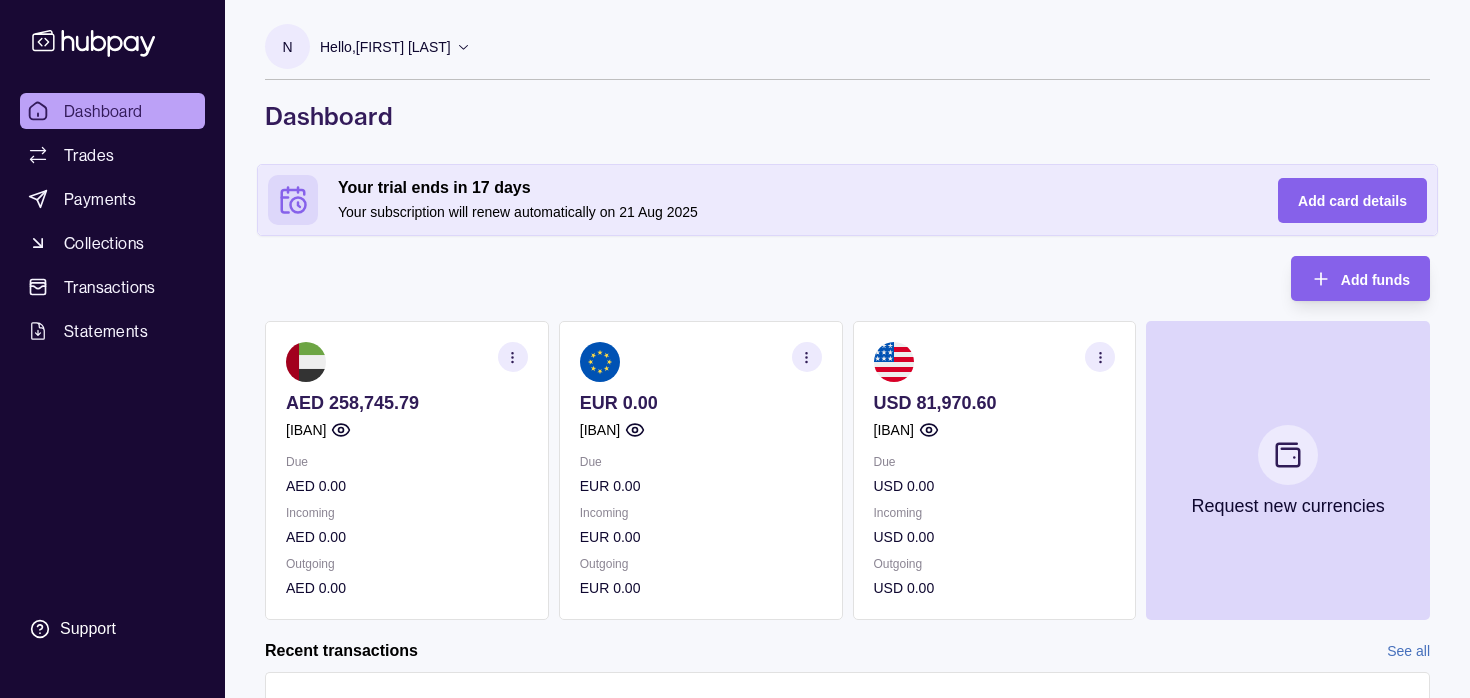 click at bounding box center [1100, 357] 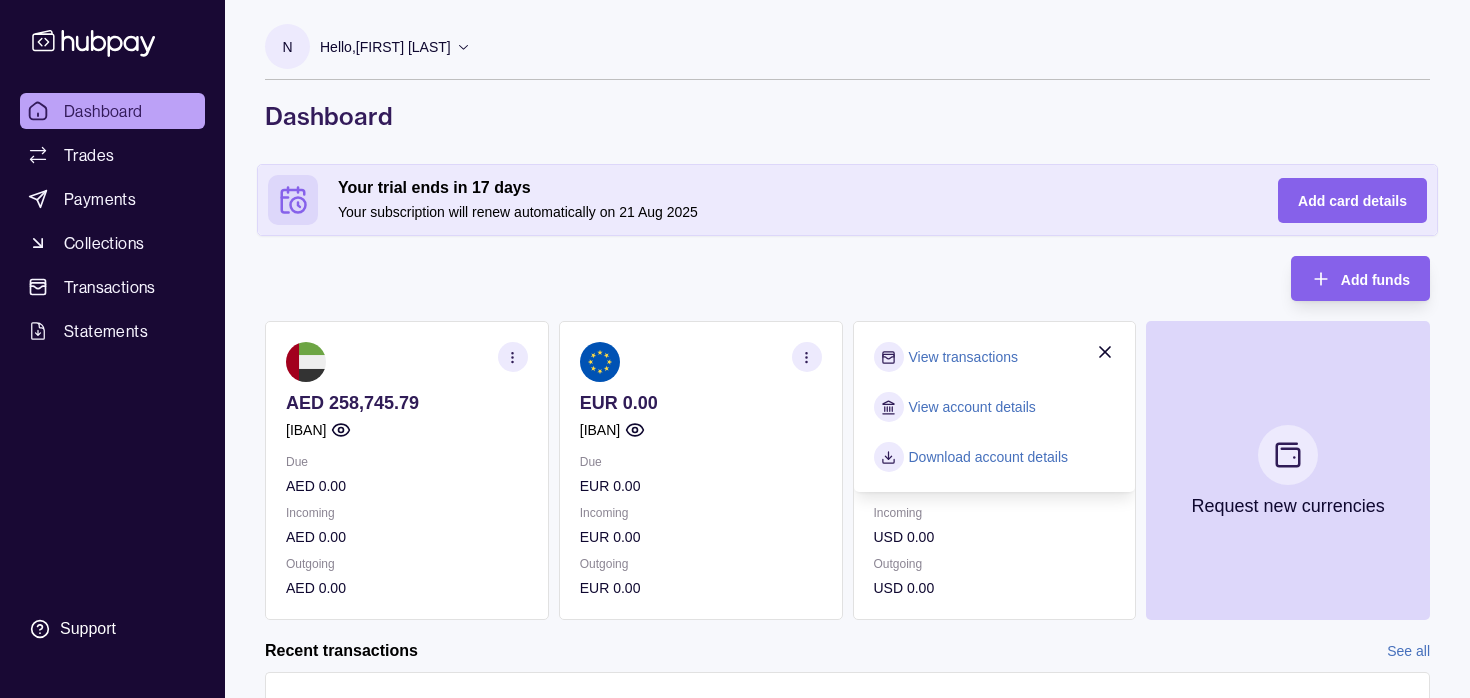 click on "View account details" at bounding box center [972, 407] 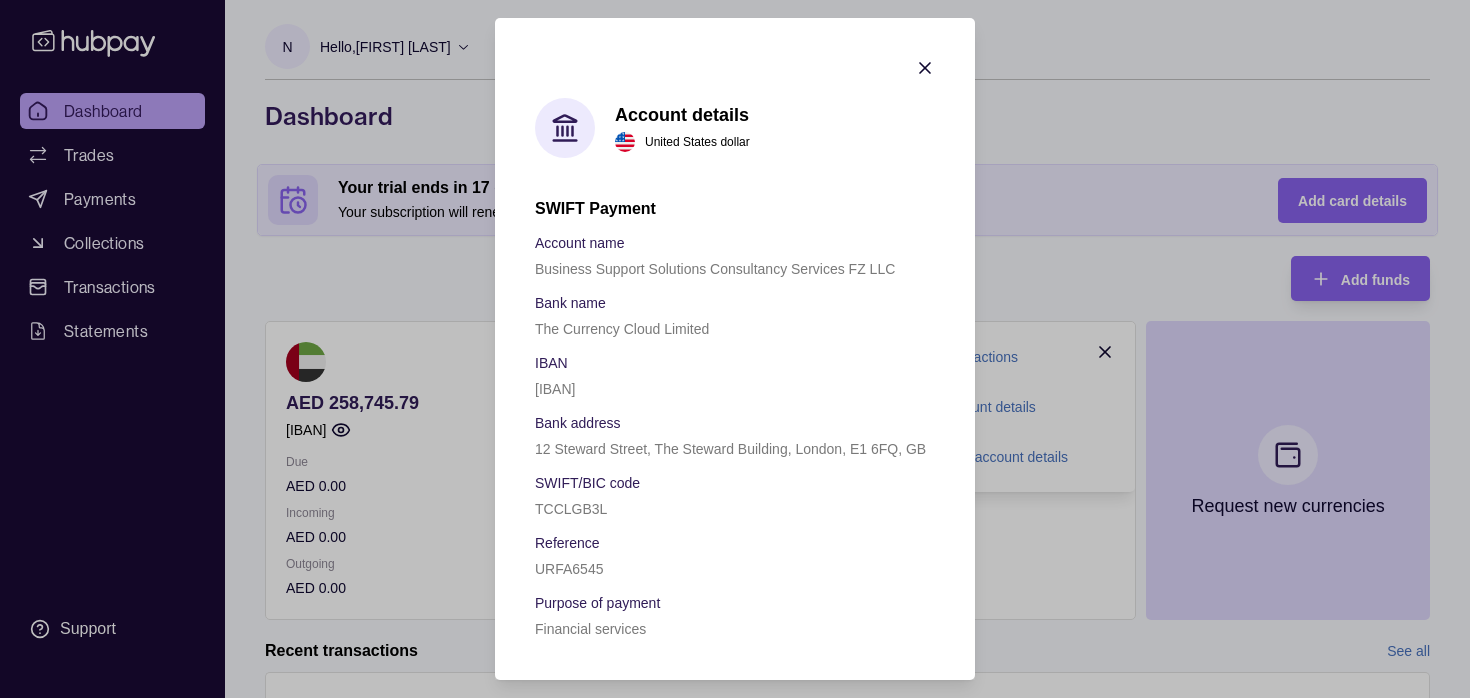 click 